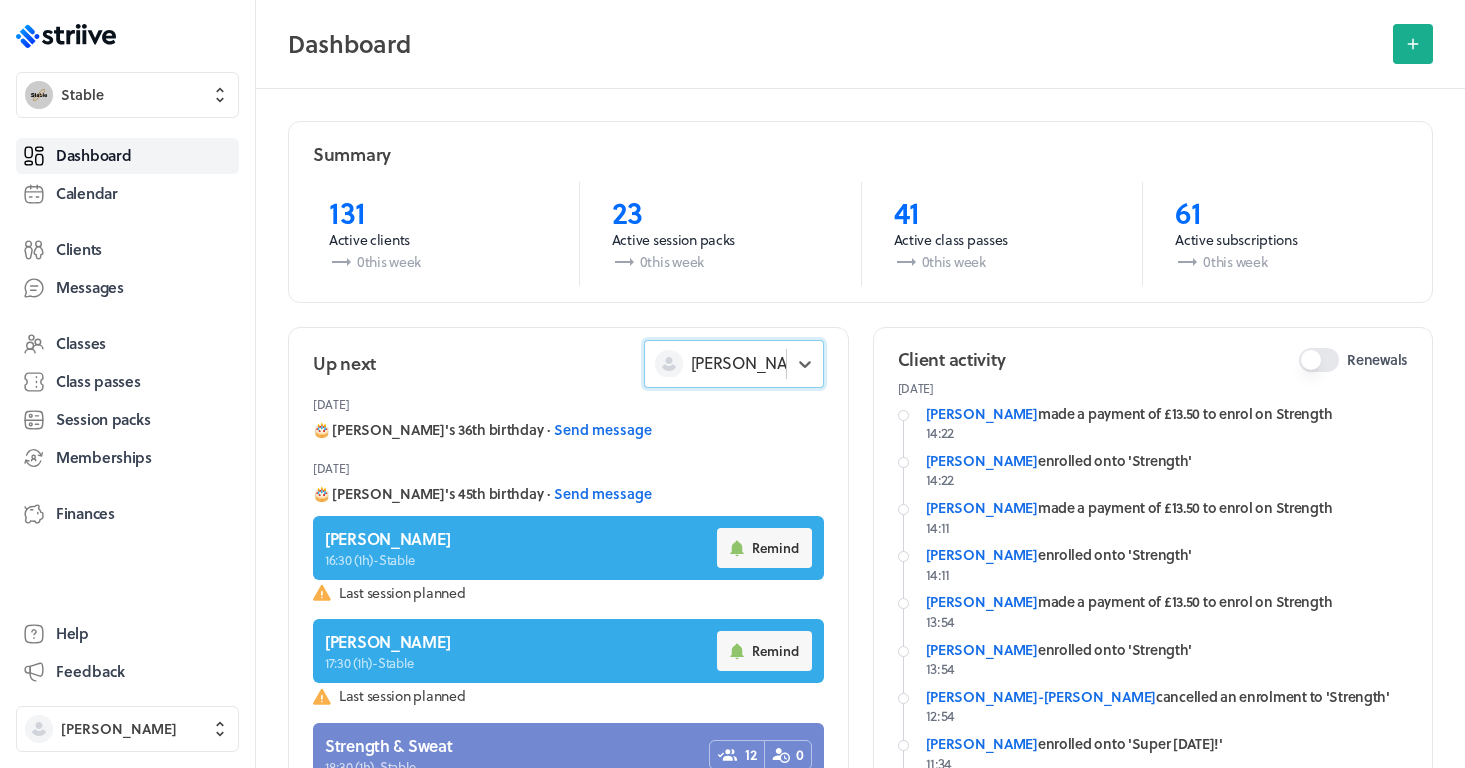 scroll, scrollTop: 0, scrollLeft: 0, axis: both 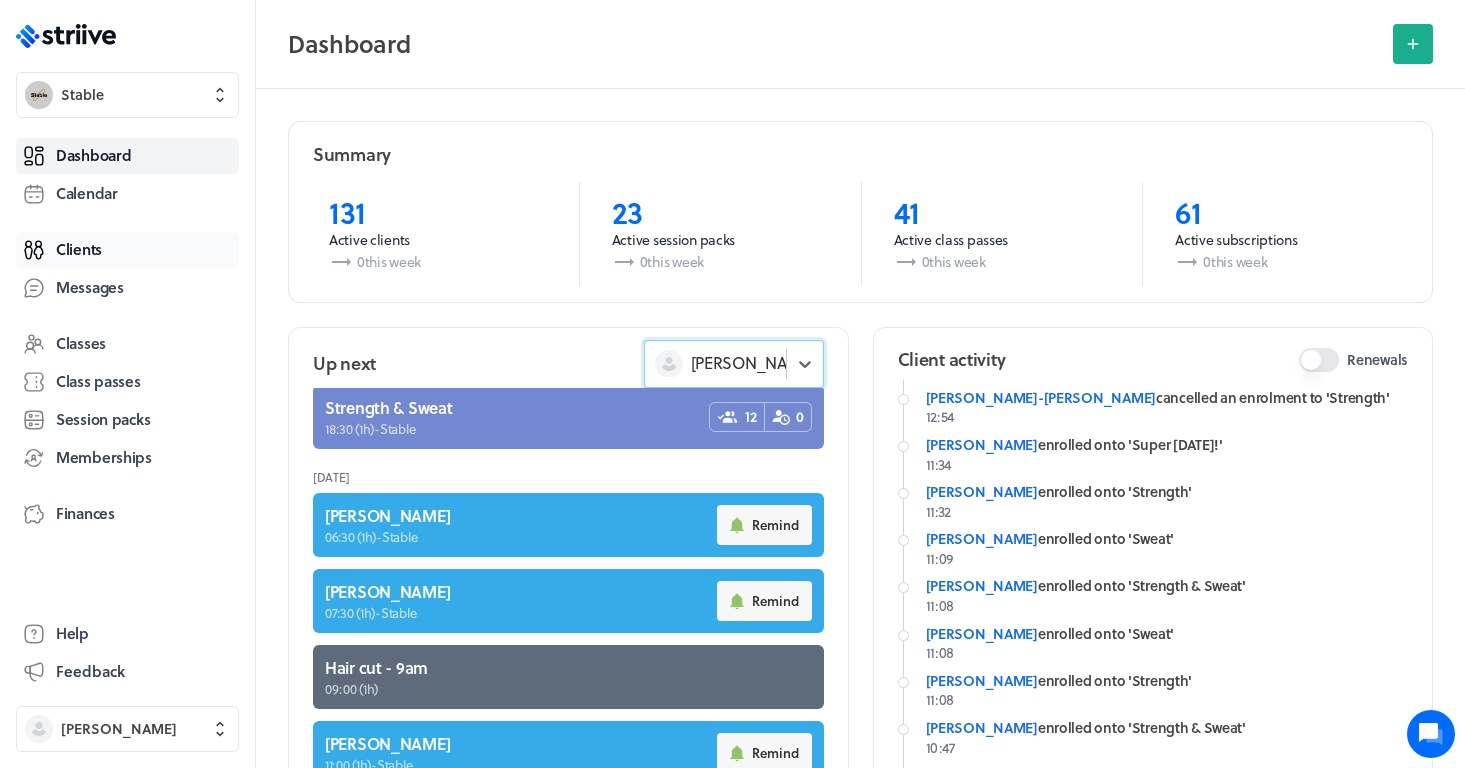 click on "Clients" at bounding box center (79, 249) 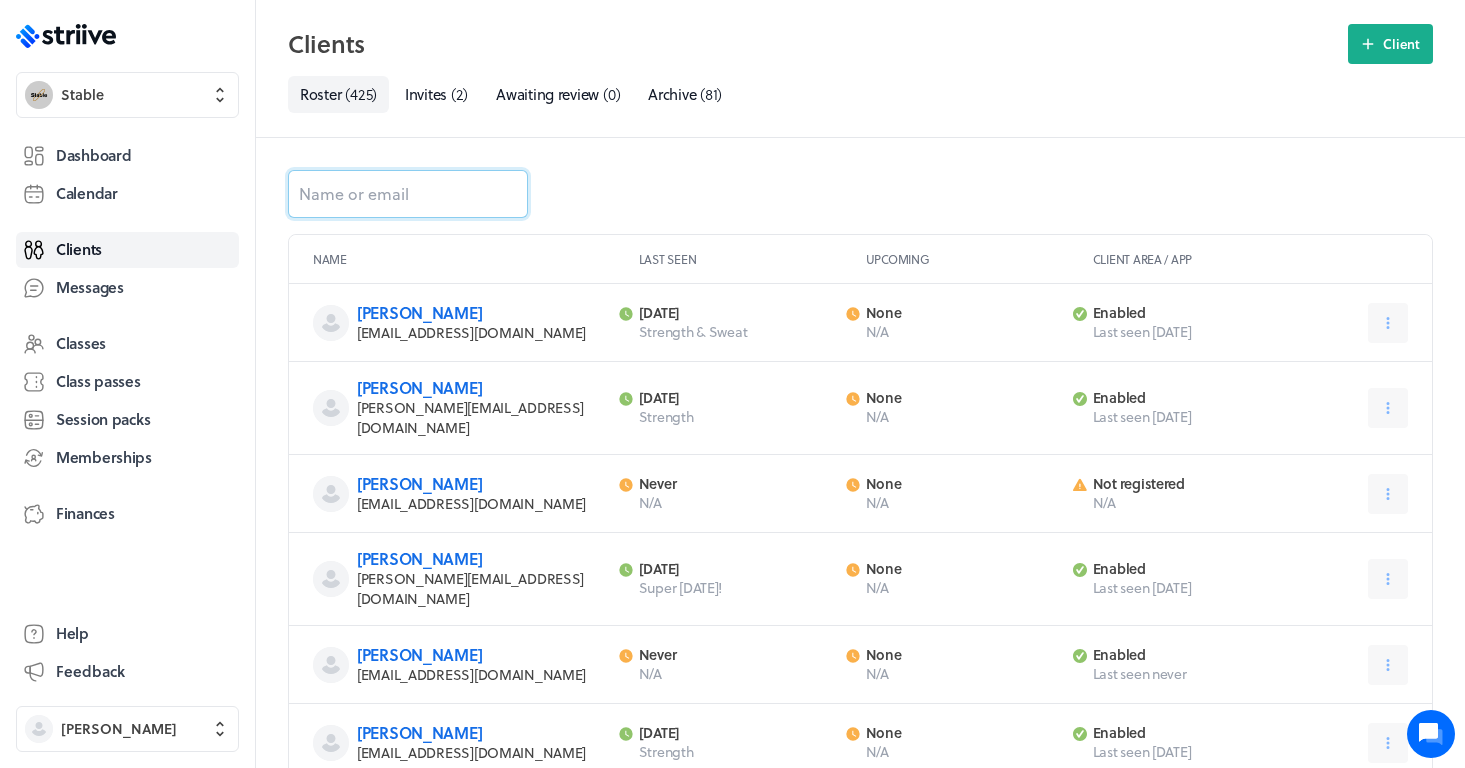 click at bounding box center (408, 194) 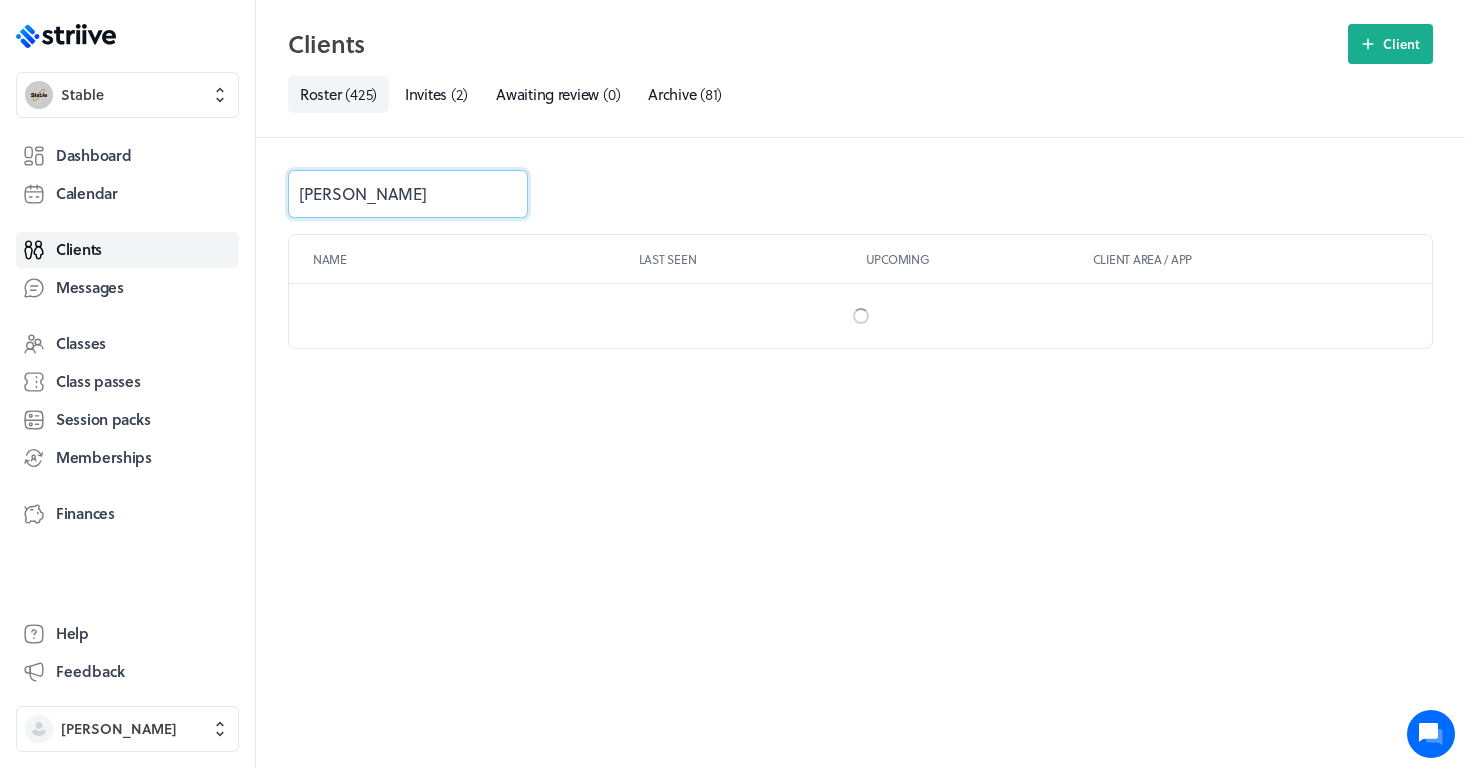 type on "[PERSON_NAME]" 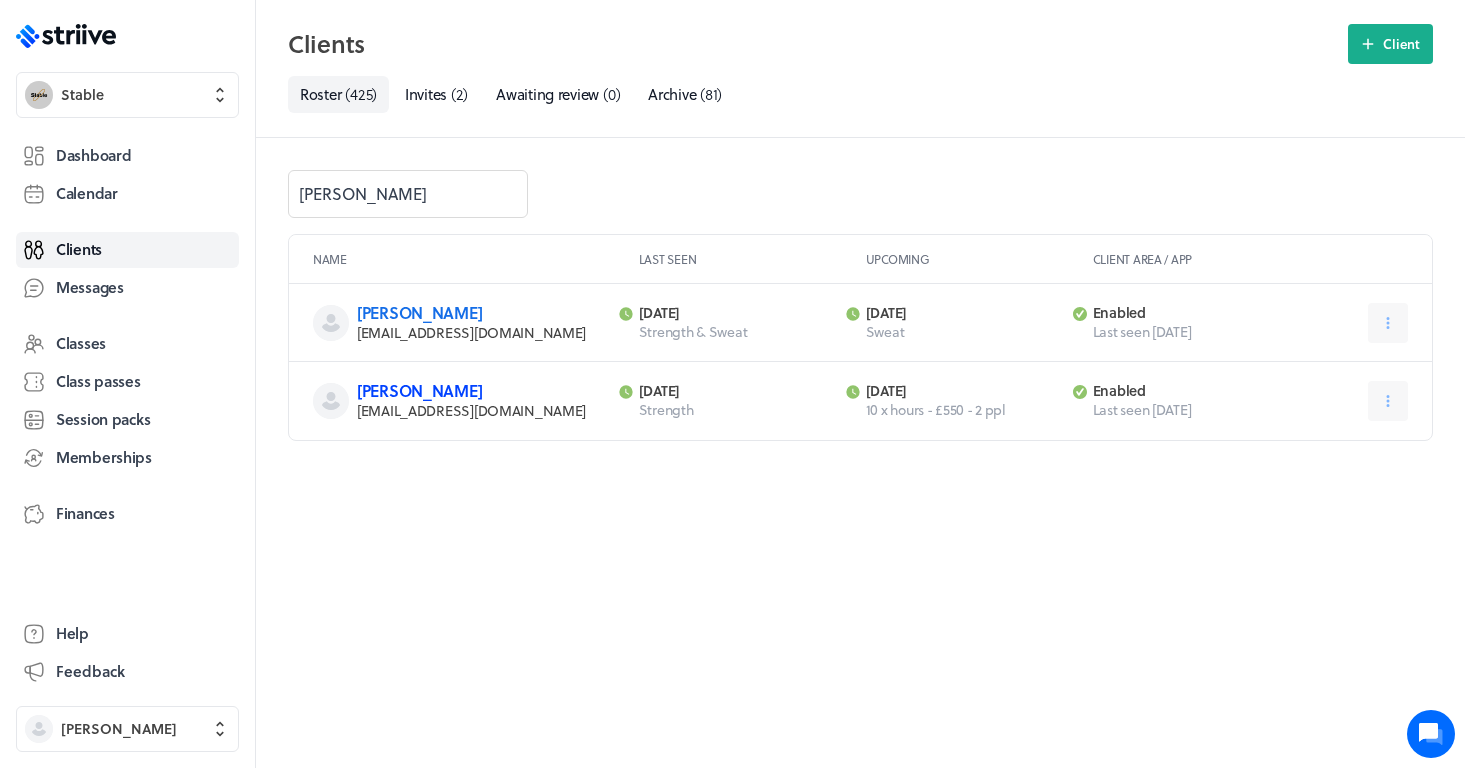 click on "[PERSON_NAME]" at bounding box center (419, 390) 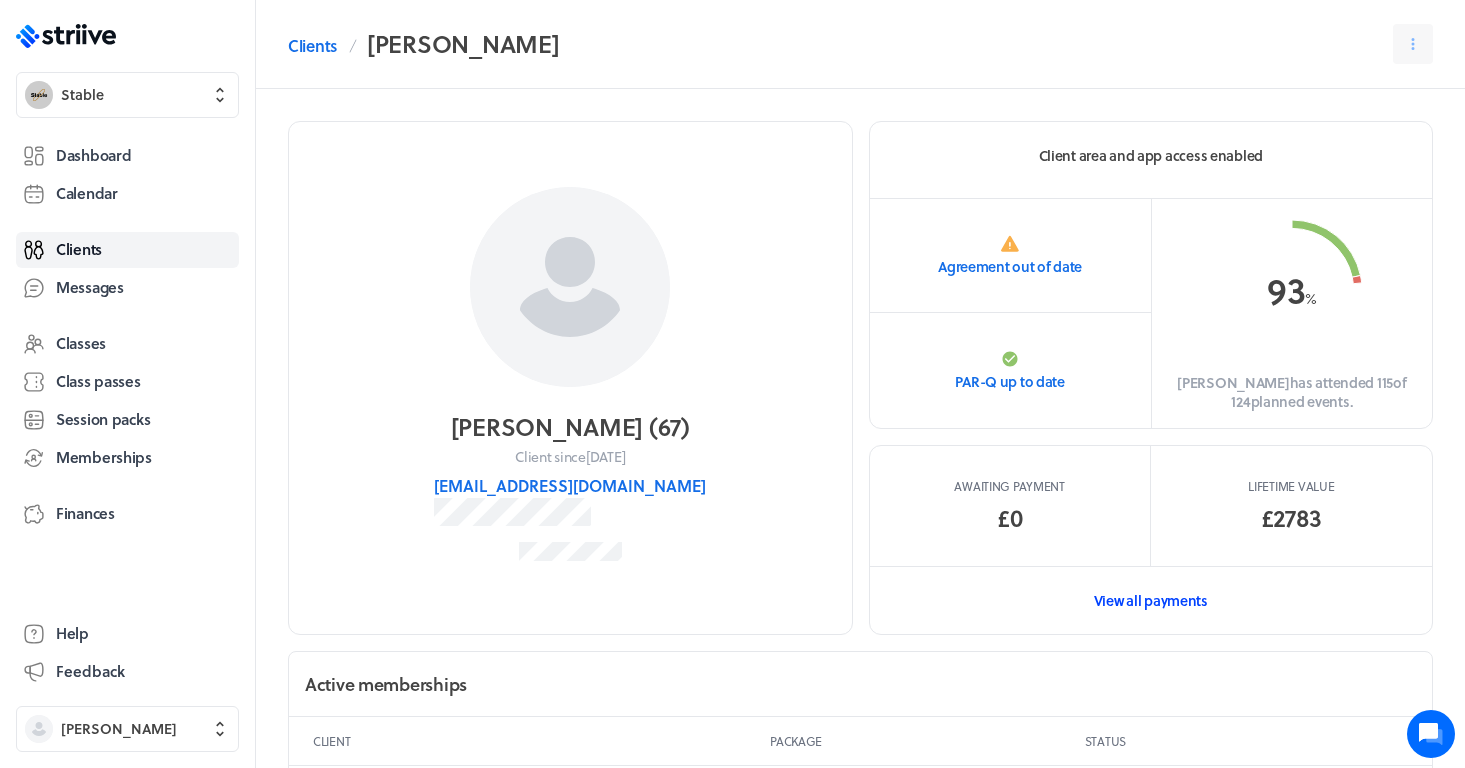 click on "View all payments" at bounding box center [1151, 600] 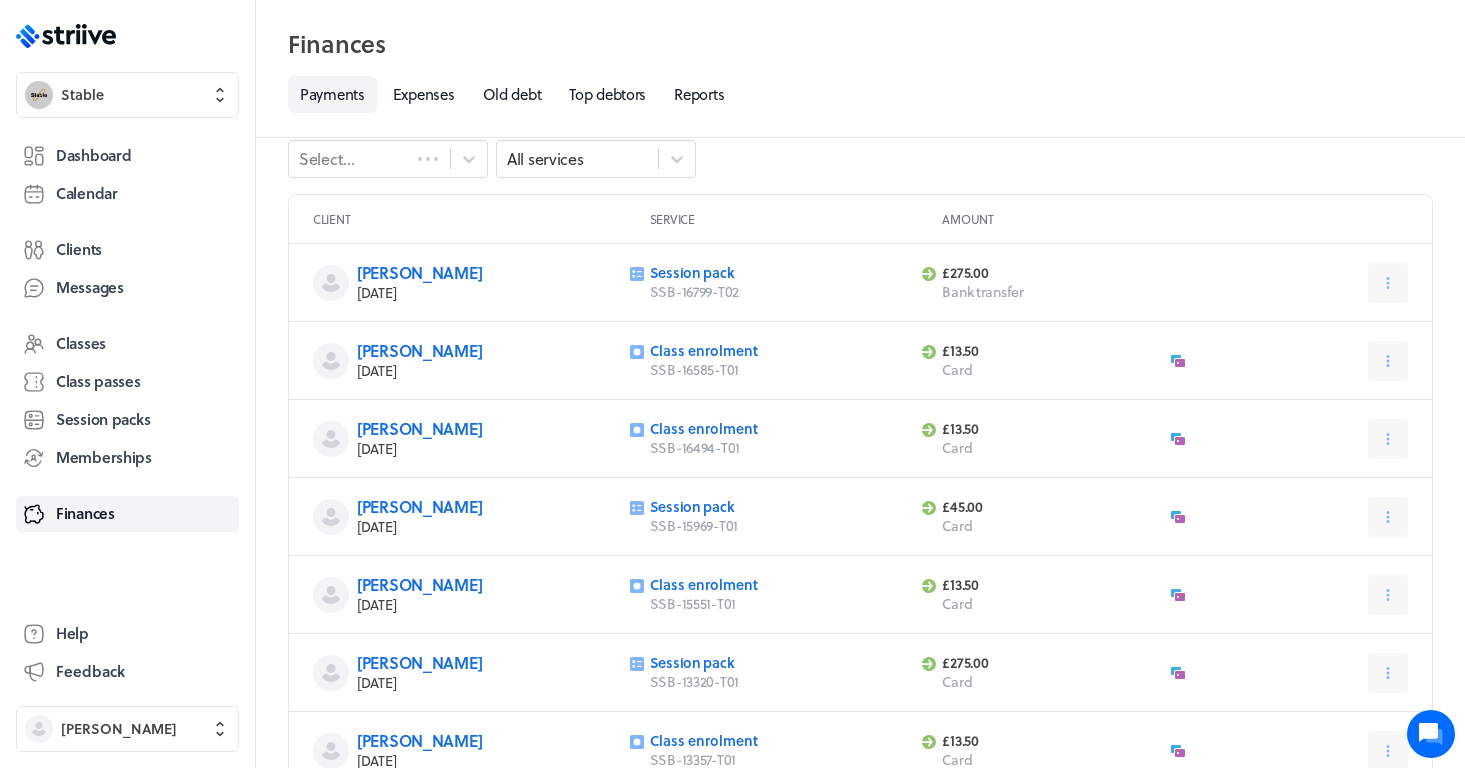 scroll, scrollTop: 39, scrollLeft: 0, axis: vertical 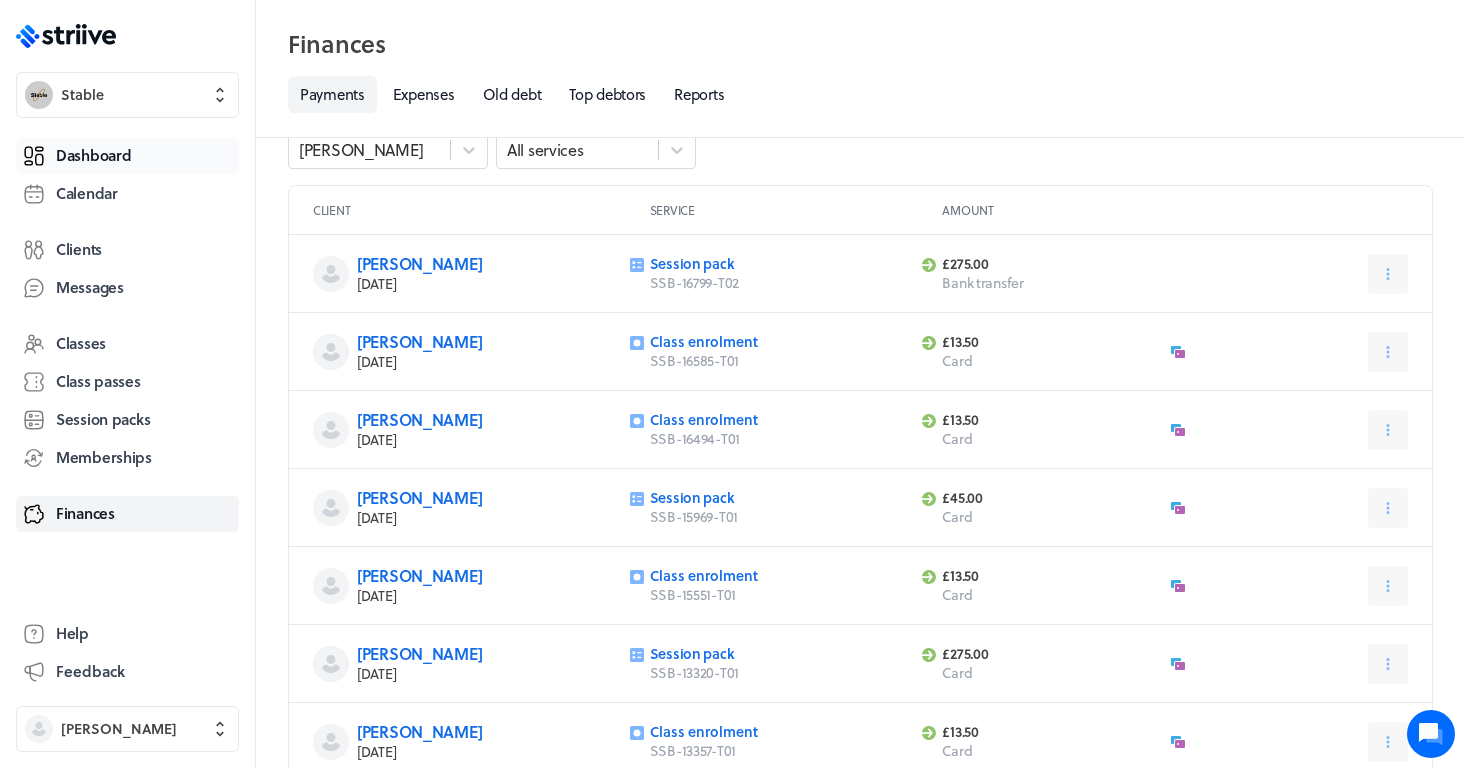 click on "Dashboard" at bounding box center [93, 155] 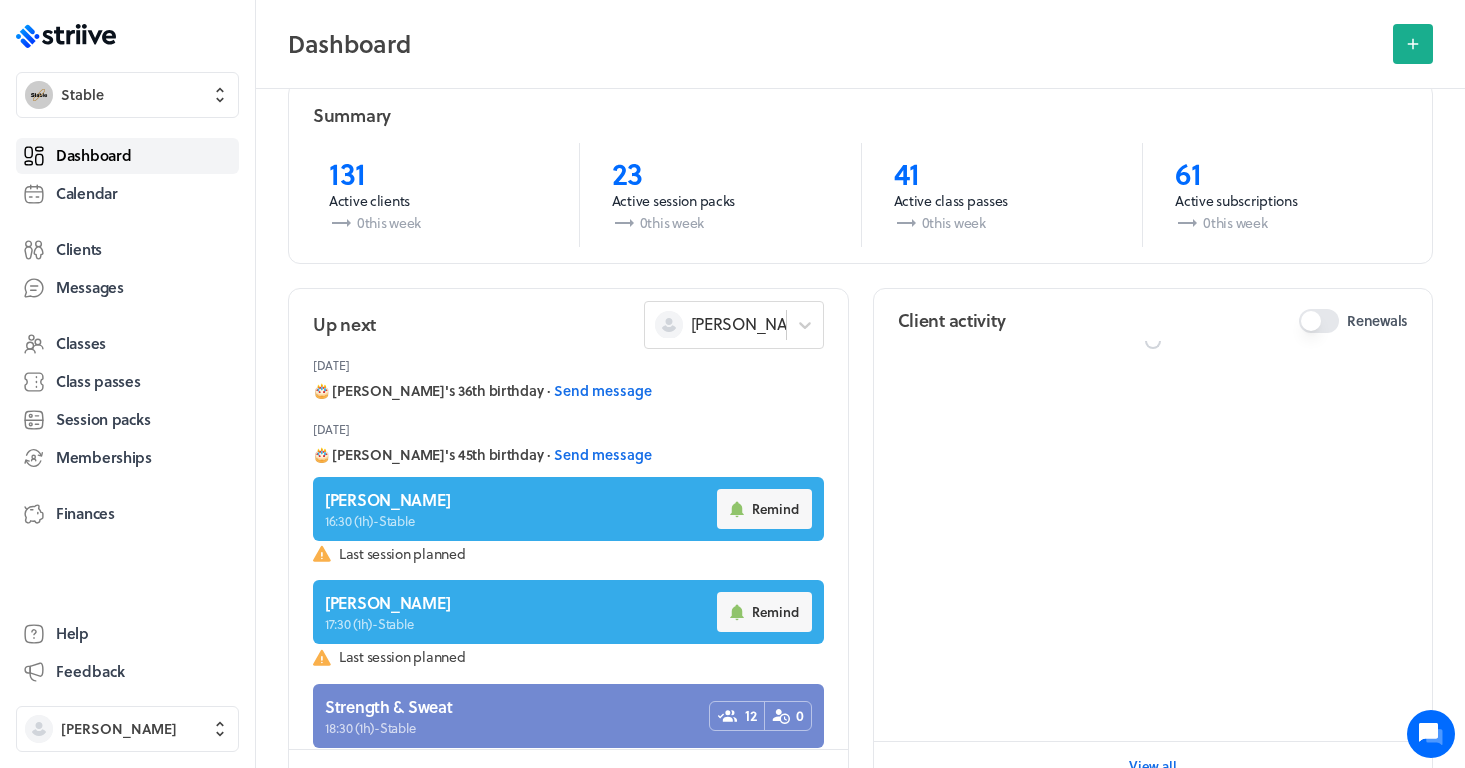 scroll, scrollTop: 0, scrollLeft: 0, axis: both 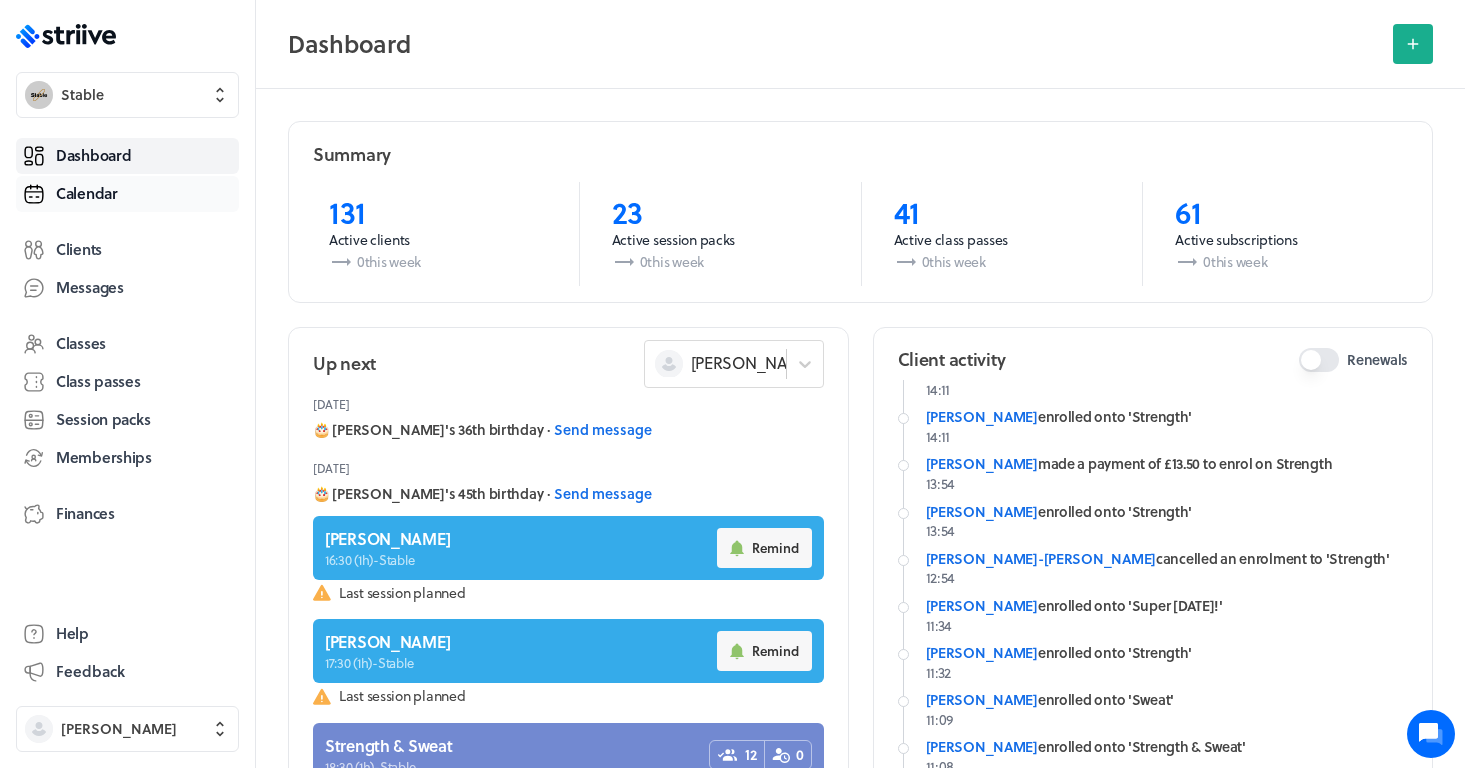 click on "Calendar" at bounding box center [127, 194] 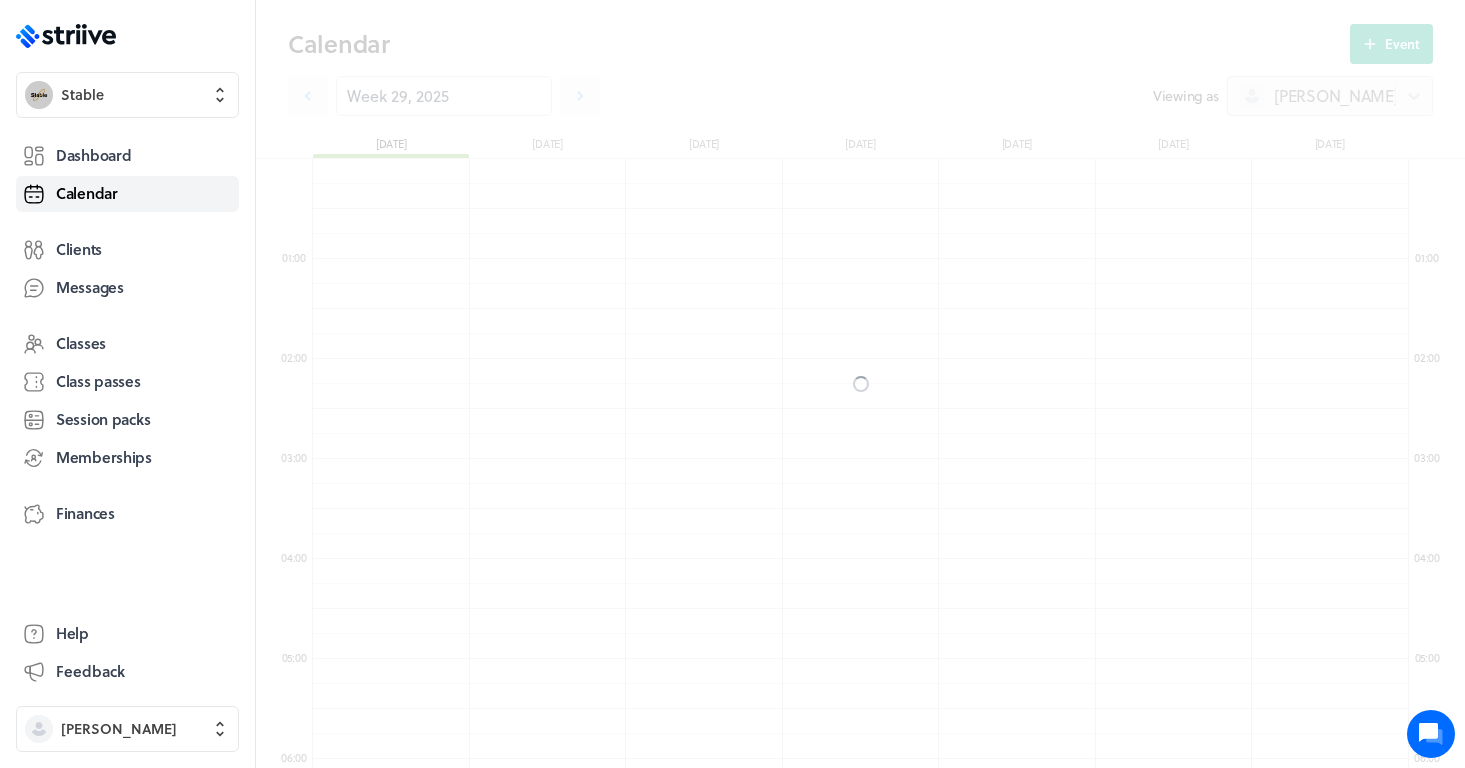 scroll, scrollTop: 600, scrollLeft: 0, axis: vertical 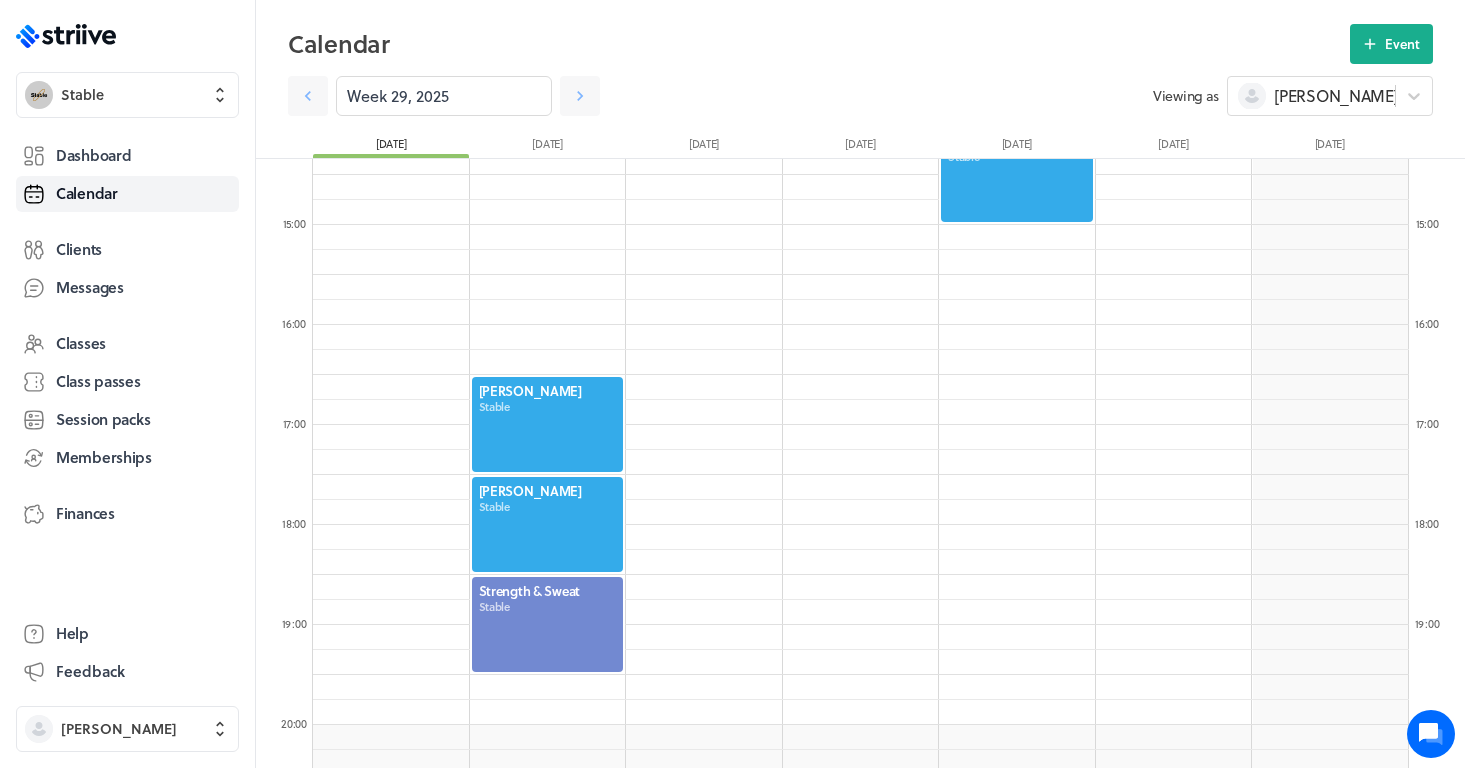 click on "Calendar
Event
Week 29, 2025
Viewing as [PERSON_NAME]
[DATE]
[DATE]
[DATE]
[DATE]
[DATE]
[DATE]
[DATE]" at bounding box center [860, 91] 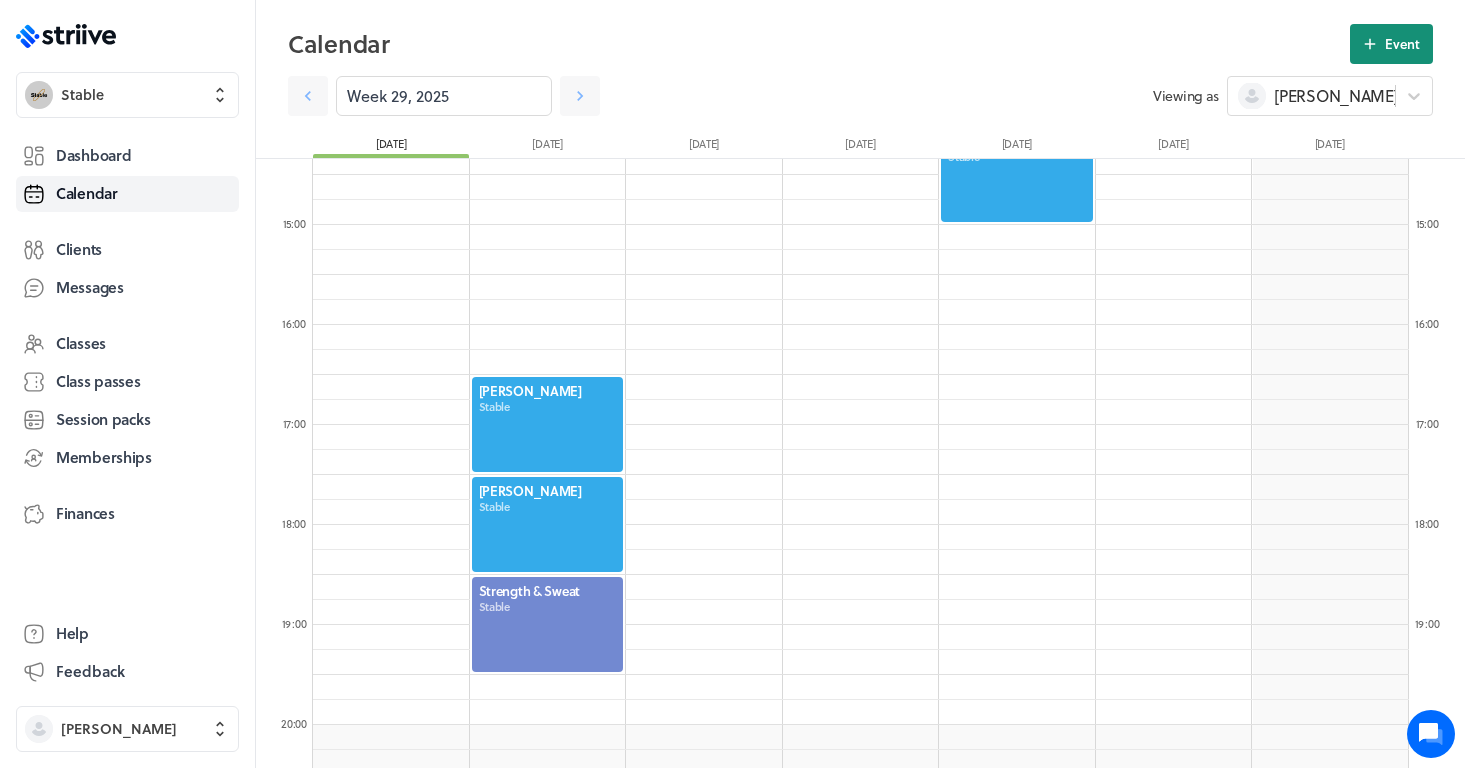 click on "Event" at bounding box center (1391, 44) 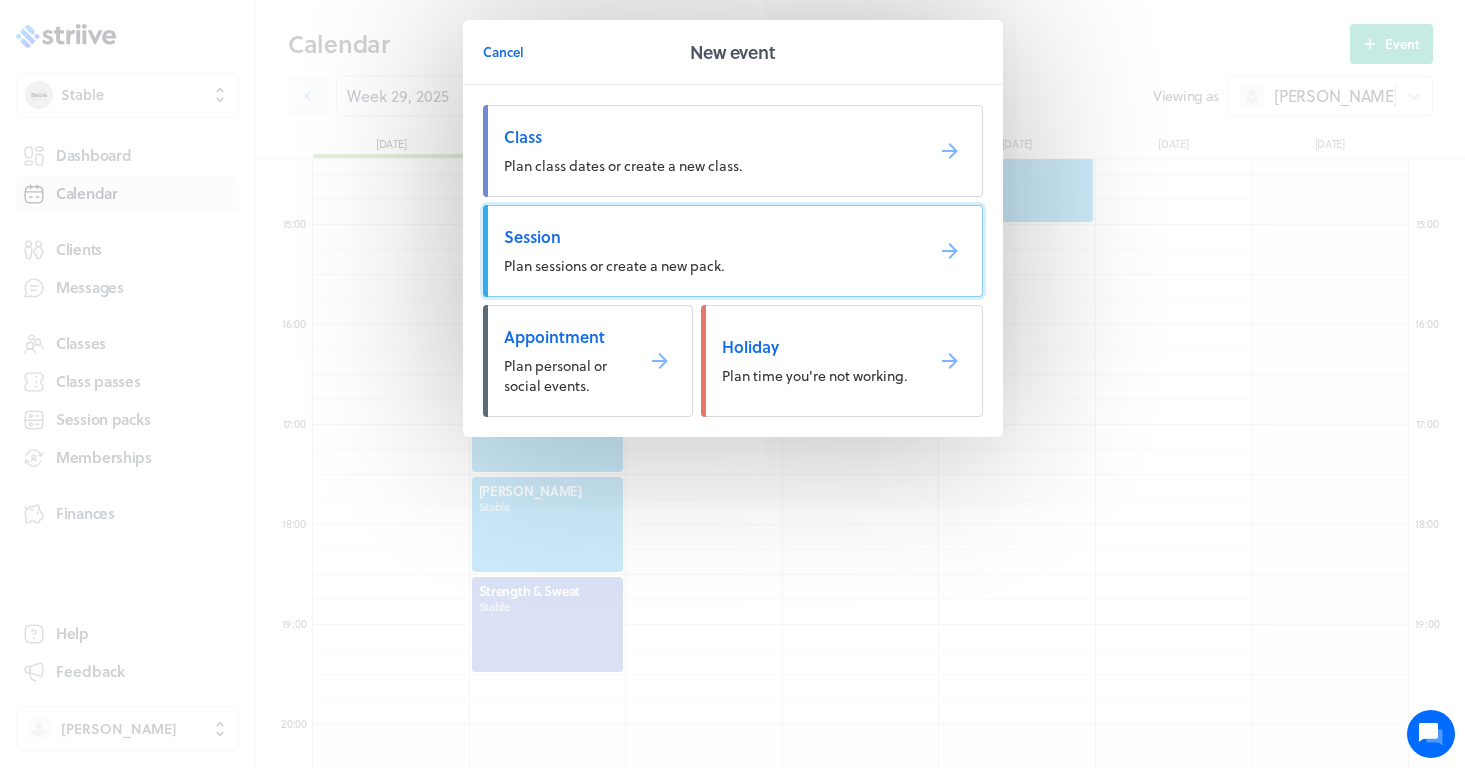click on "Session" at bounding box center (705, 237) 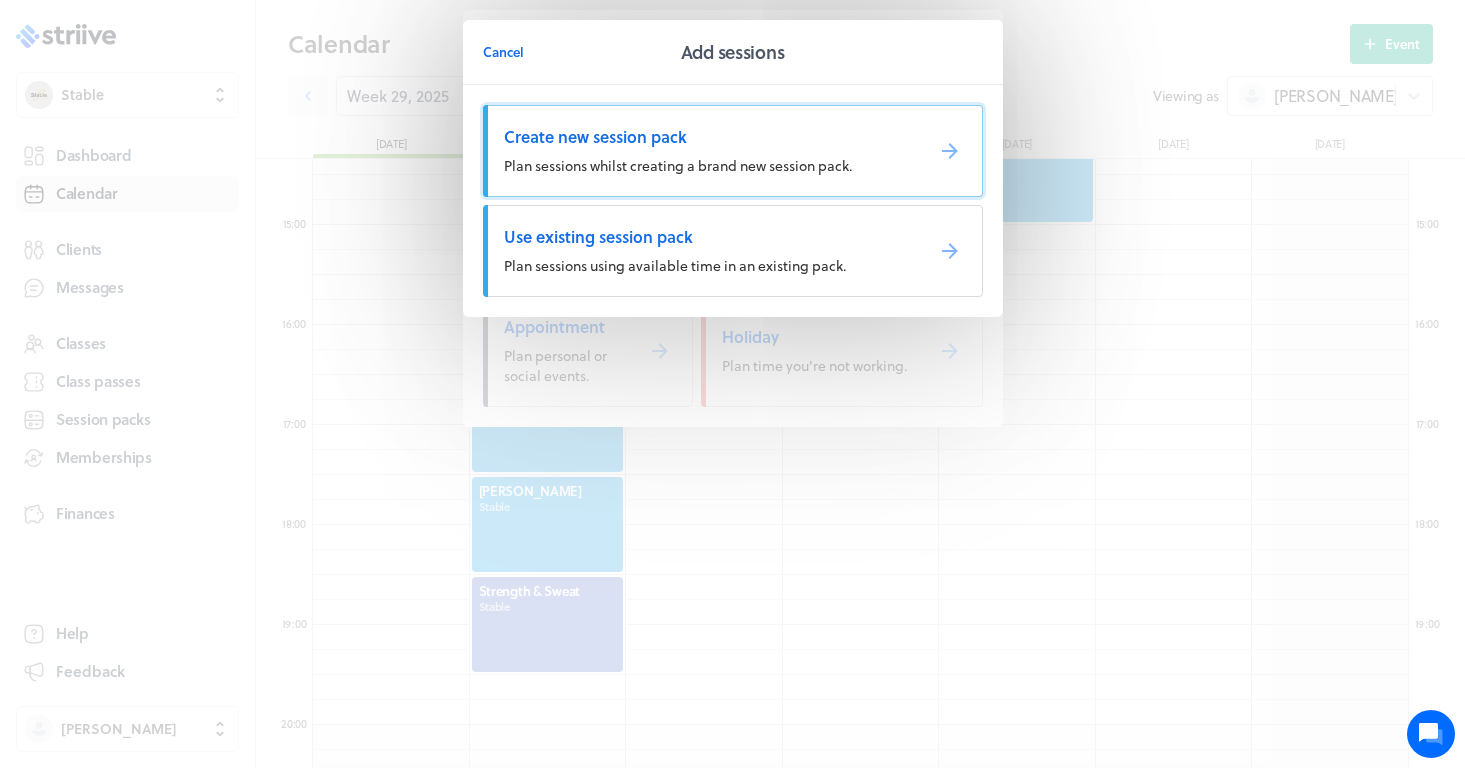click on "Create new session pack Plan sessions whilst creating a brand new session pack." at bounding box center [733, 151] 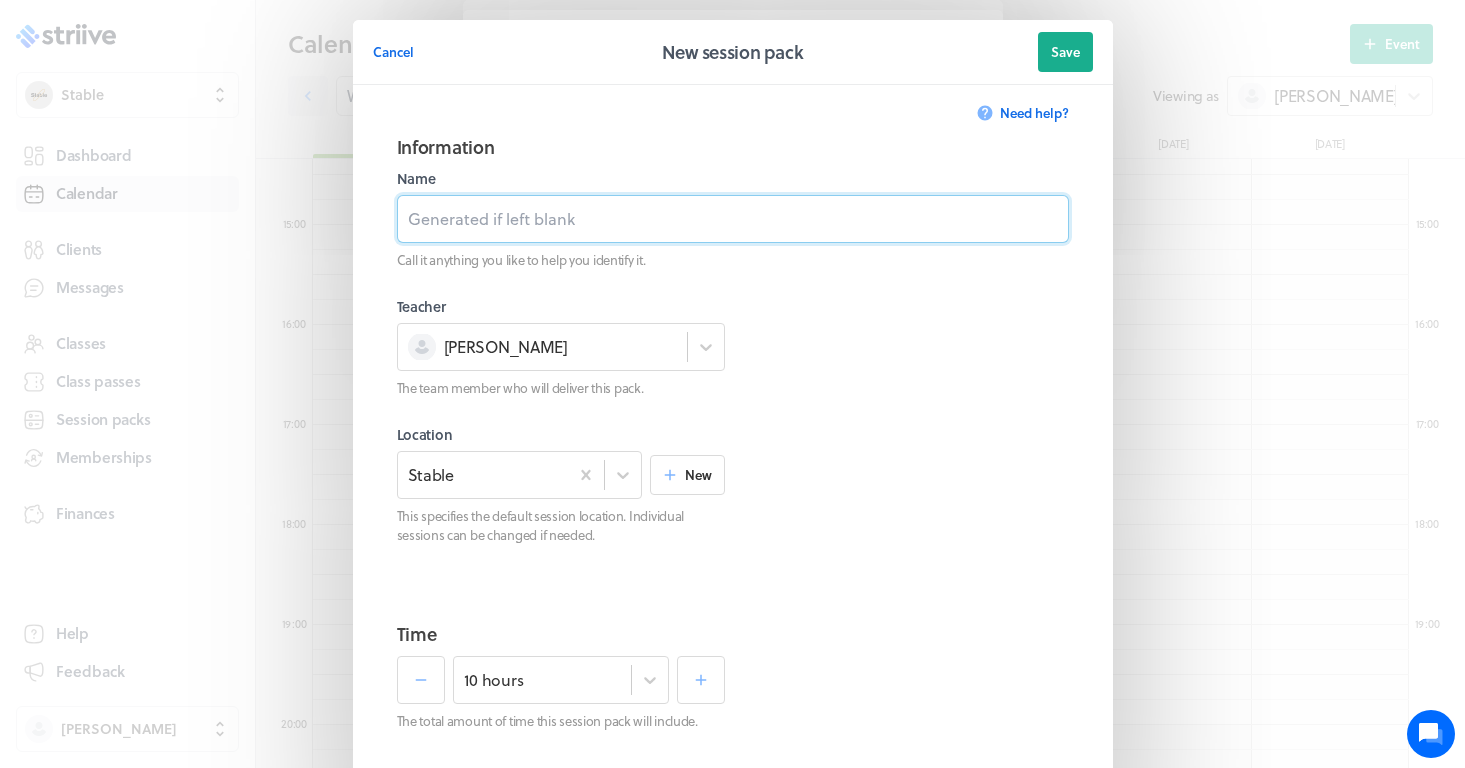 click at bounding box center [733, 219] 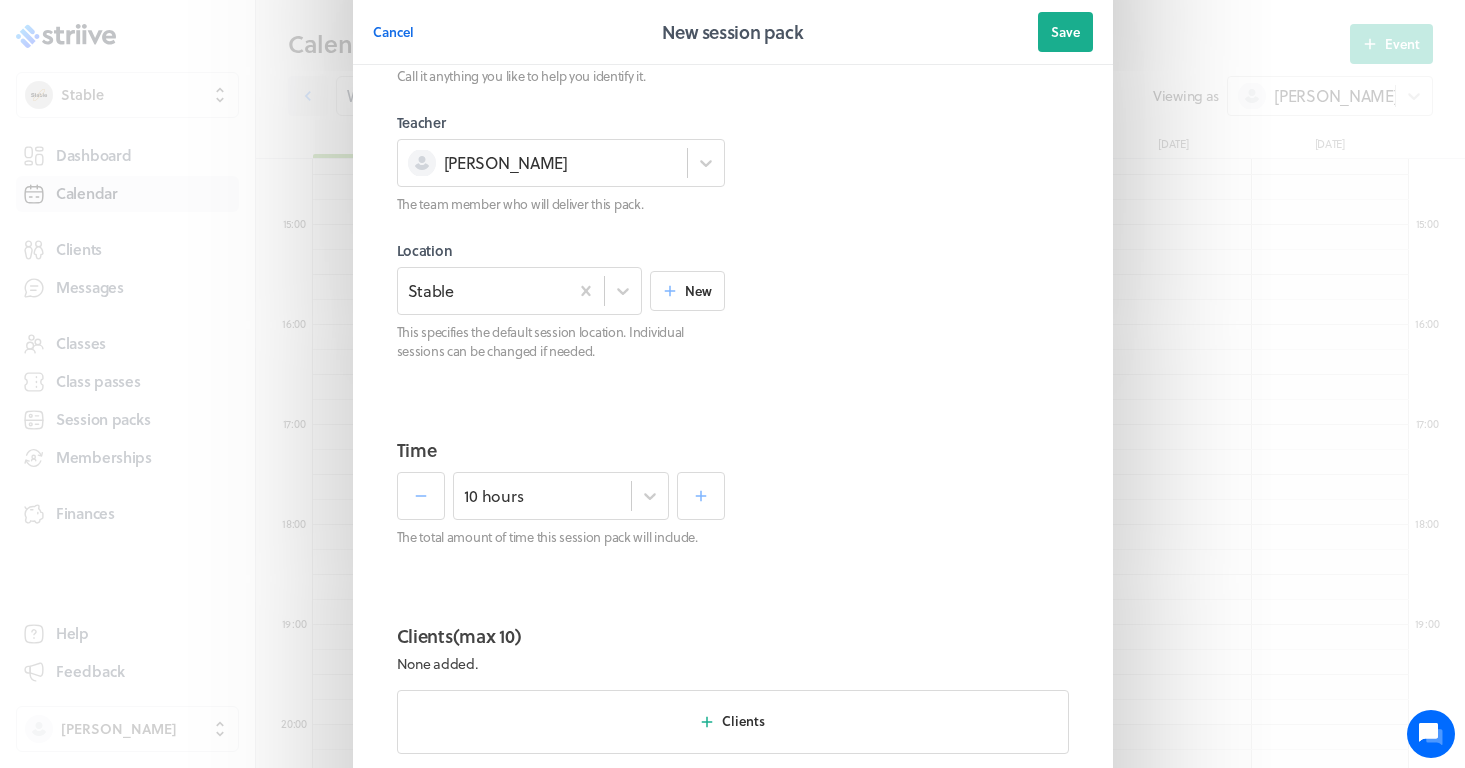 scroll, scrollTop: 257, scrollLeft: 0, axis: vertical 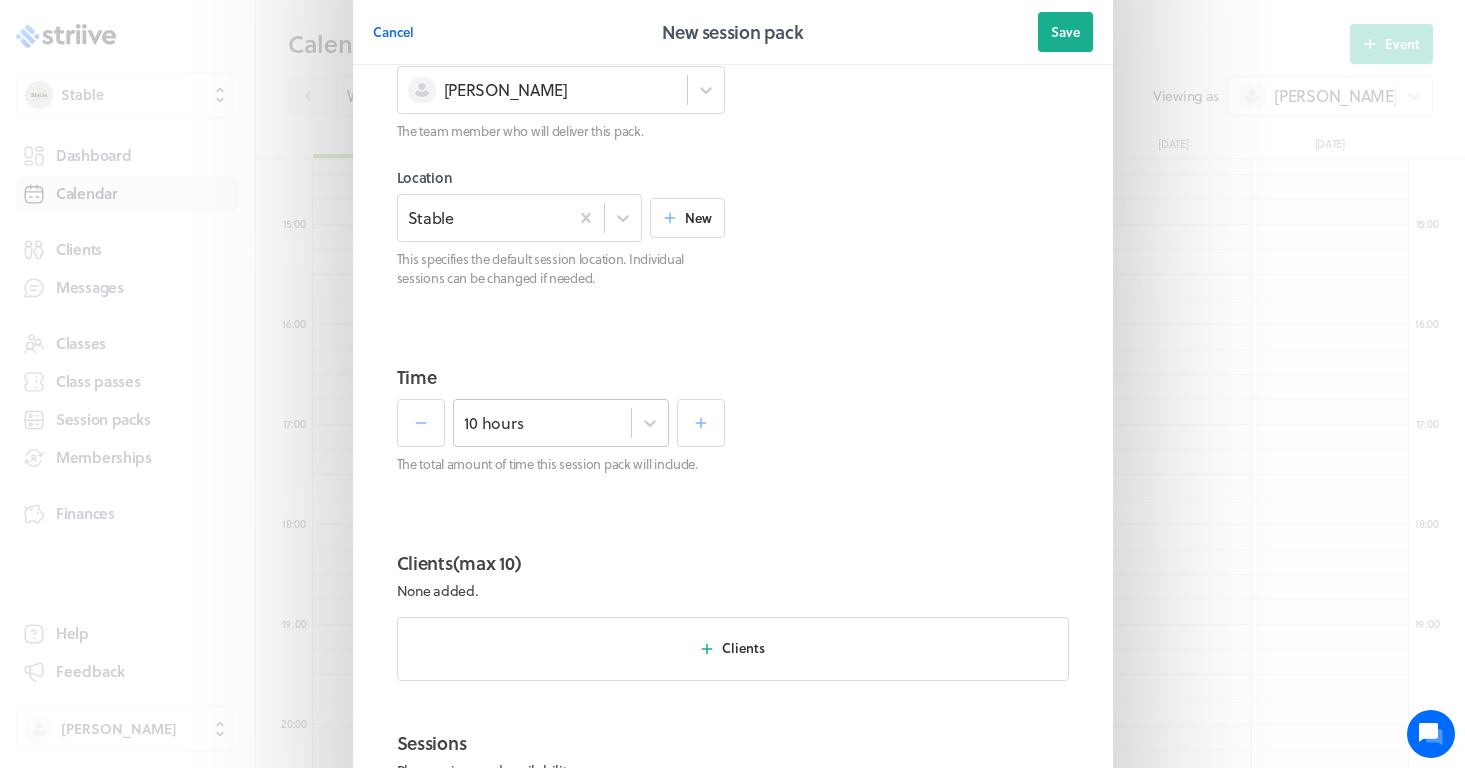 type on "1 x hours" 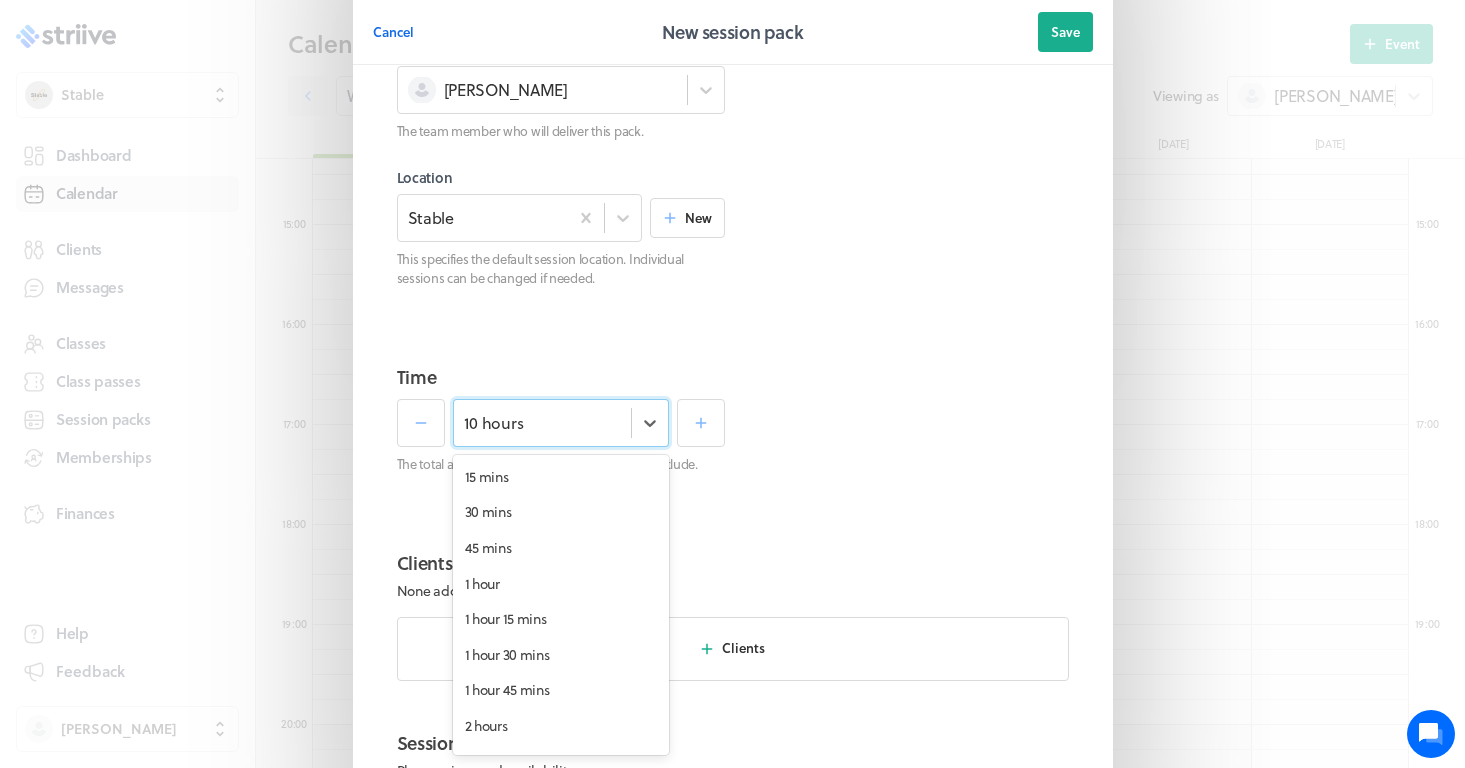 click on "10 hours" at bounding box center [542, 423] 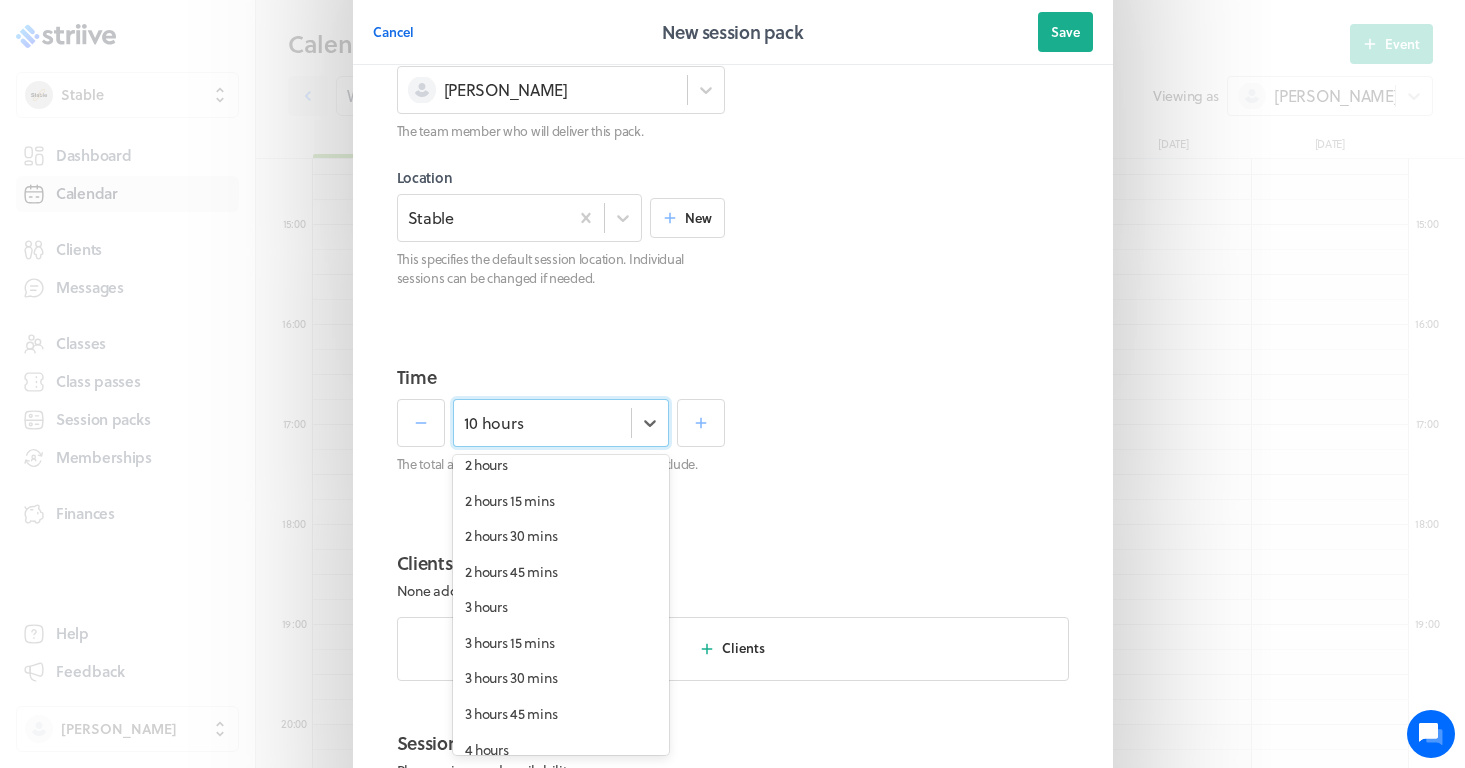scroll, scrollTop: 0, scrollLeft: 0, axis: both 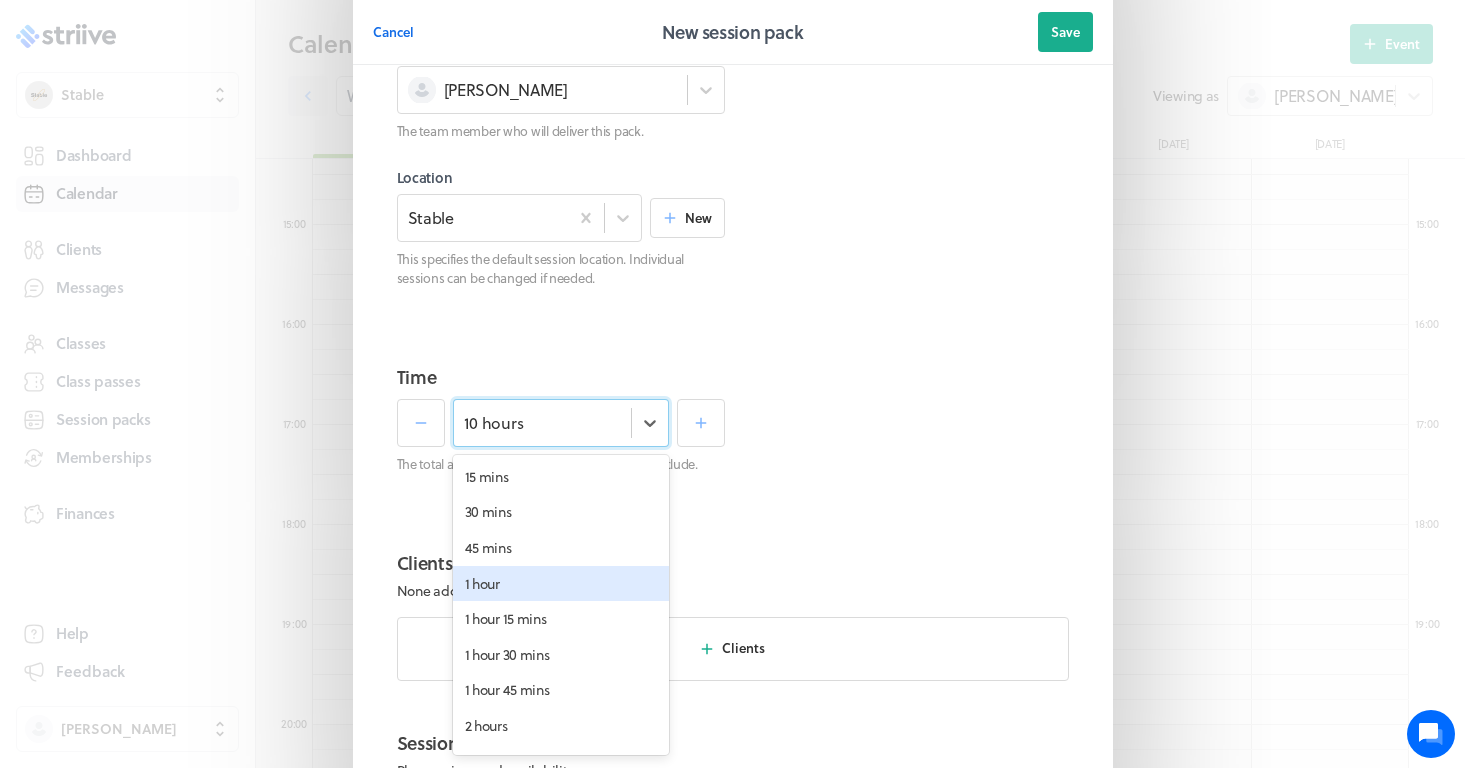 click on "1 hour" at bounding box center [561, 584] 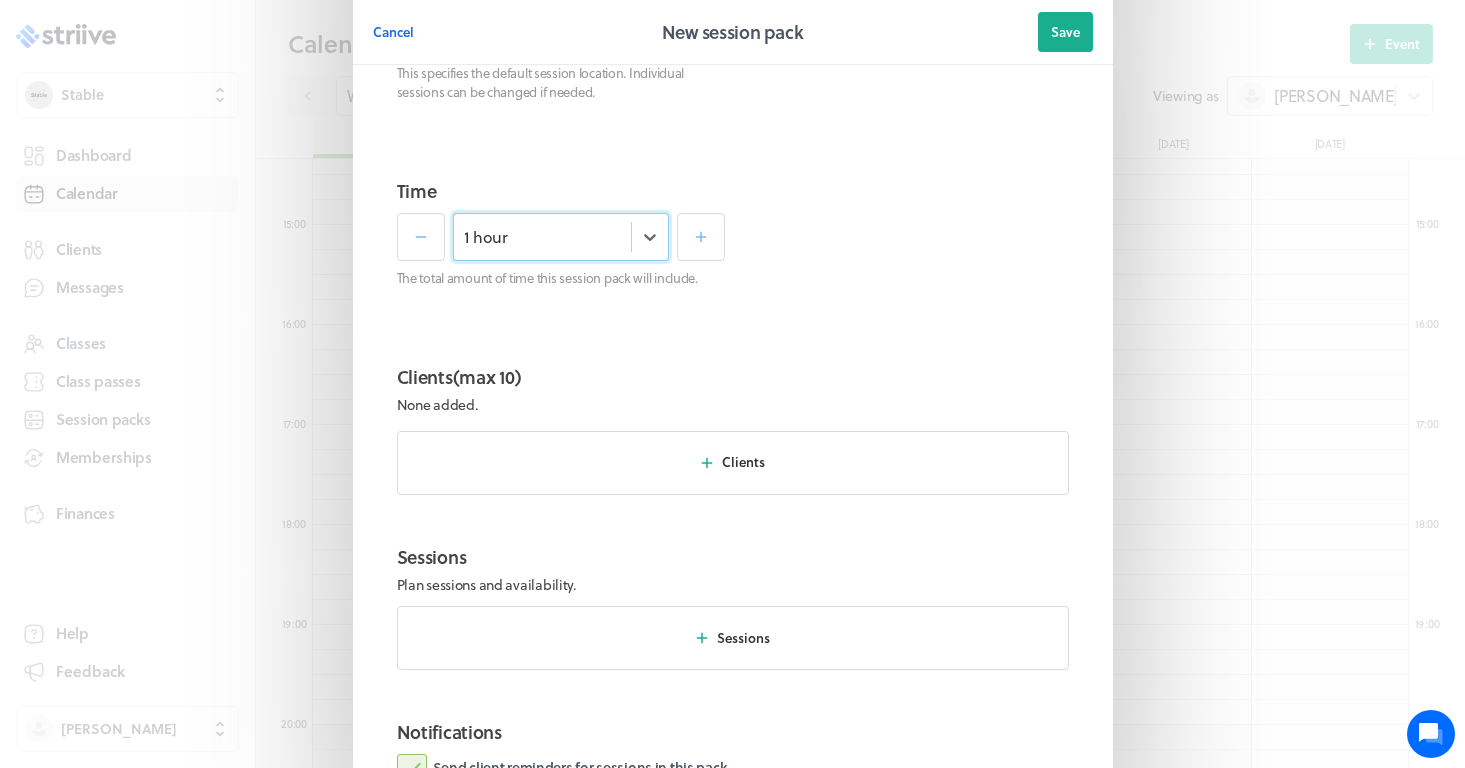 scroll, scrollTop: 444, scrollLeft: 0, axis: vertical 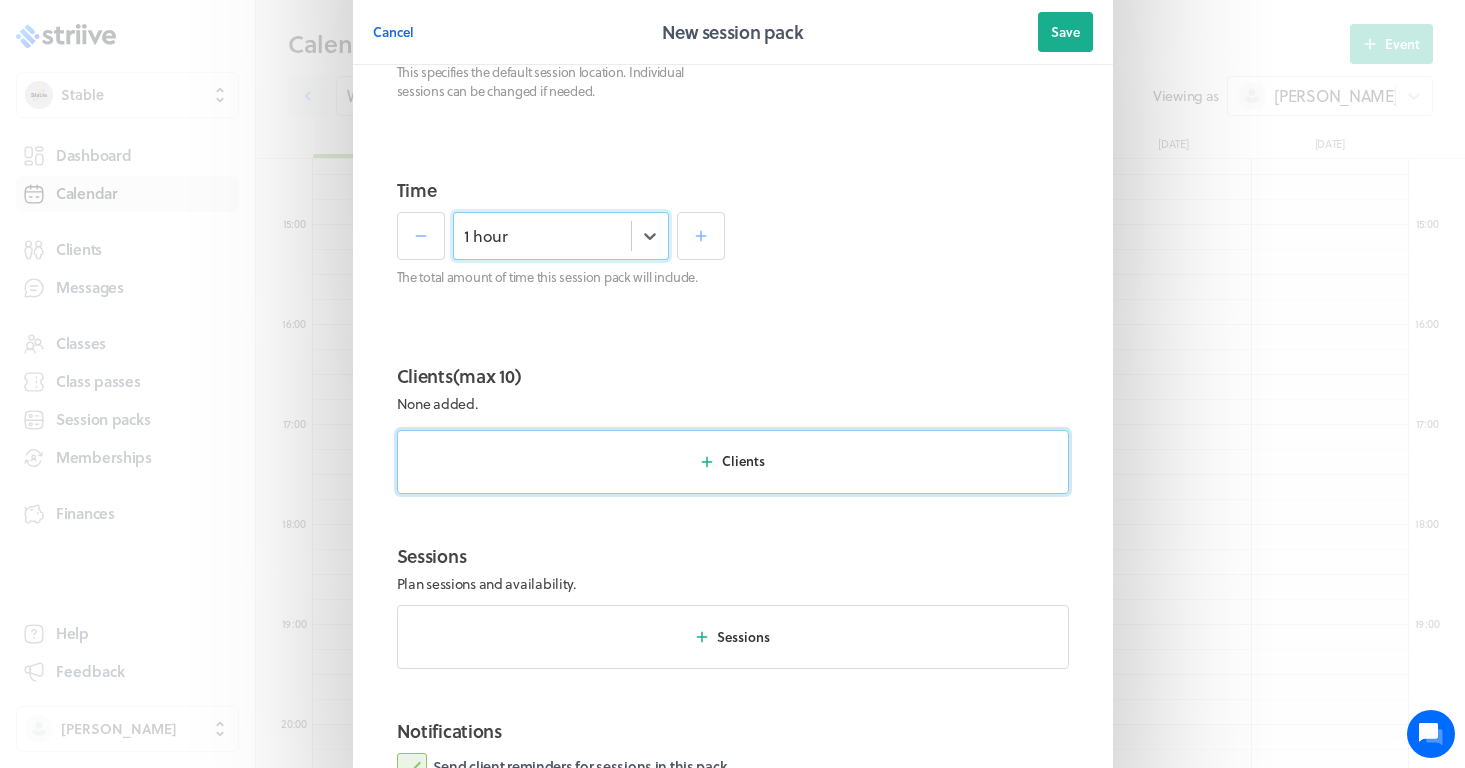 click on "Clients" at bounding box center [743, 461] 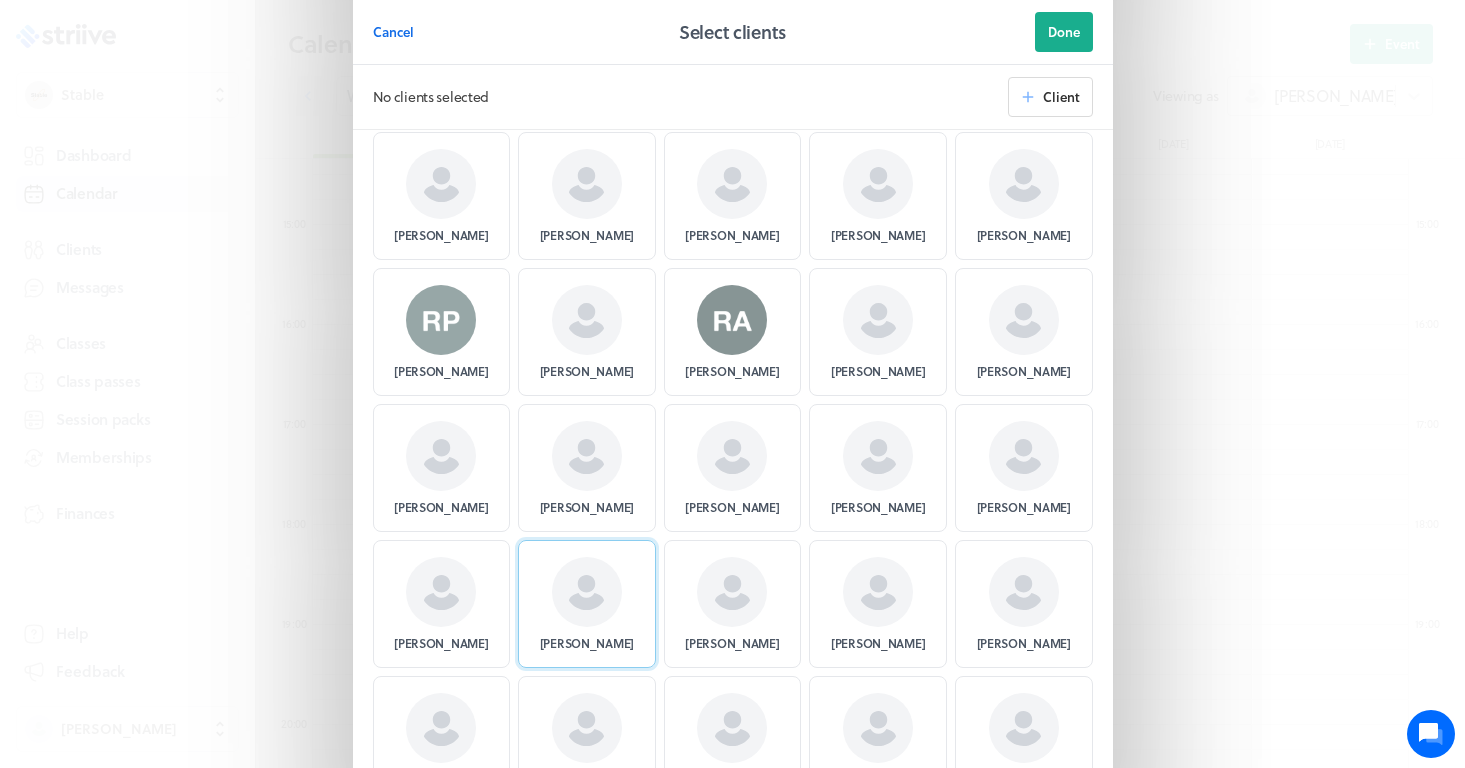 scroll, scrollTop: 9849, scrollLeft: 0, axis: vertical 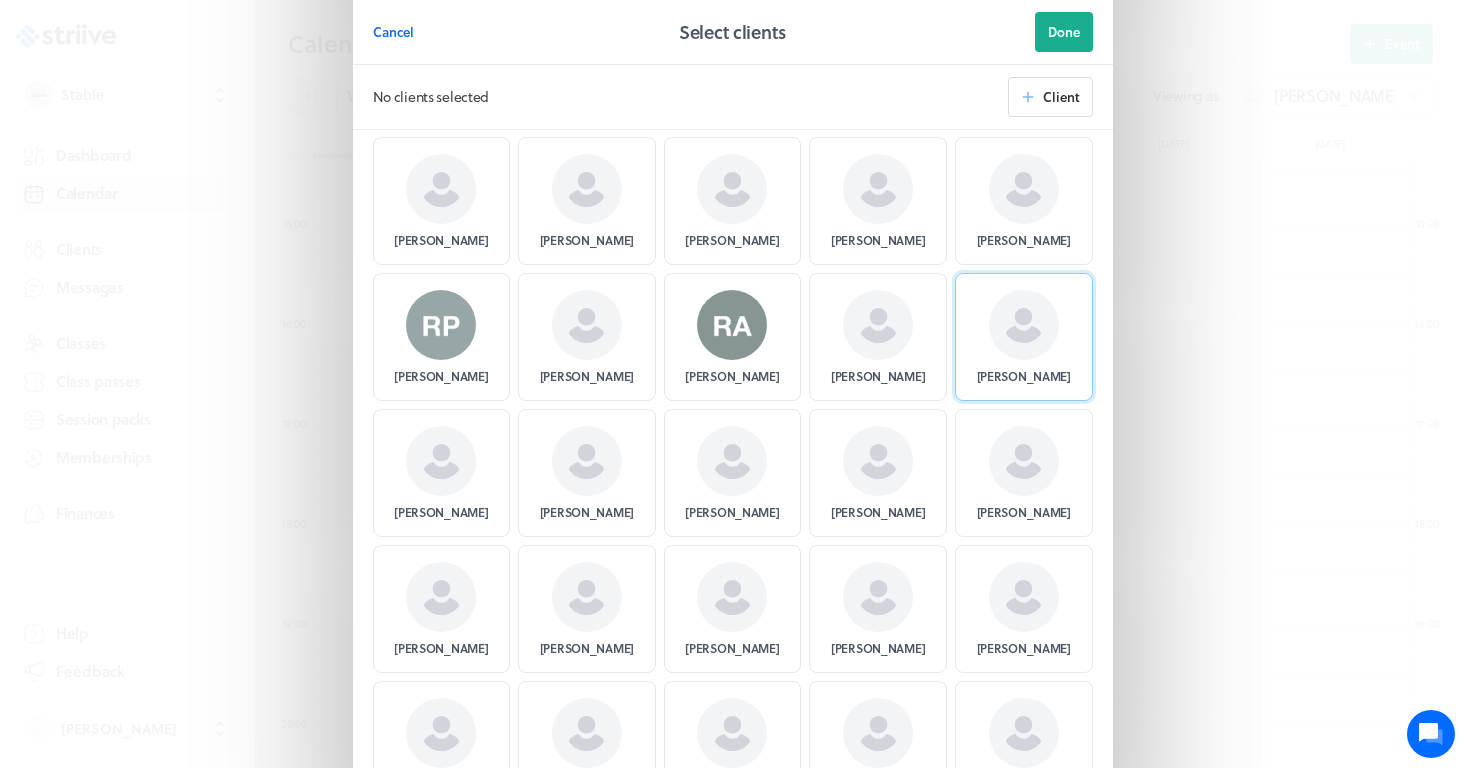 click 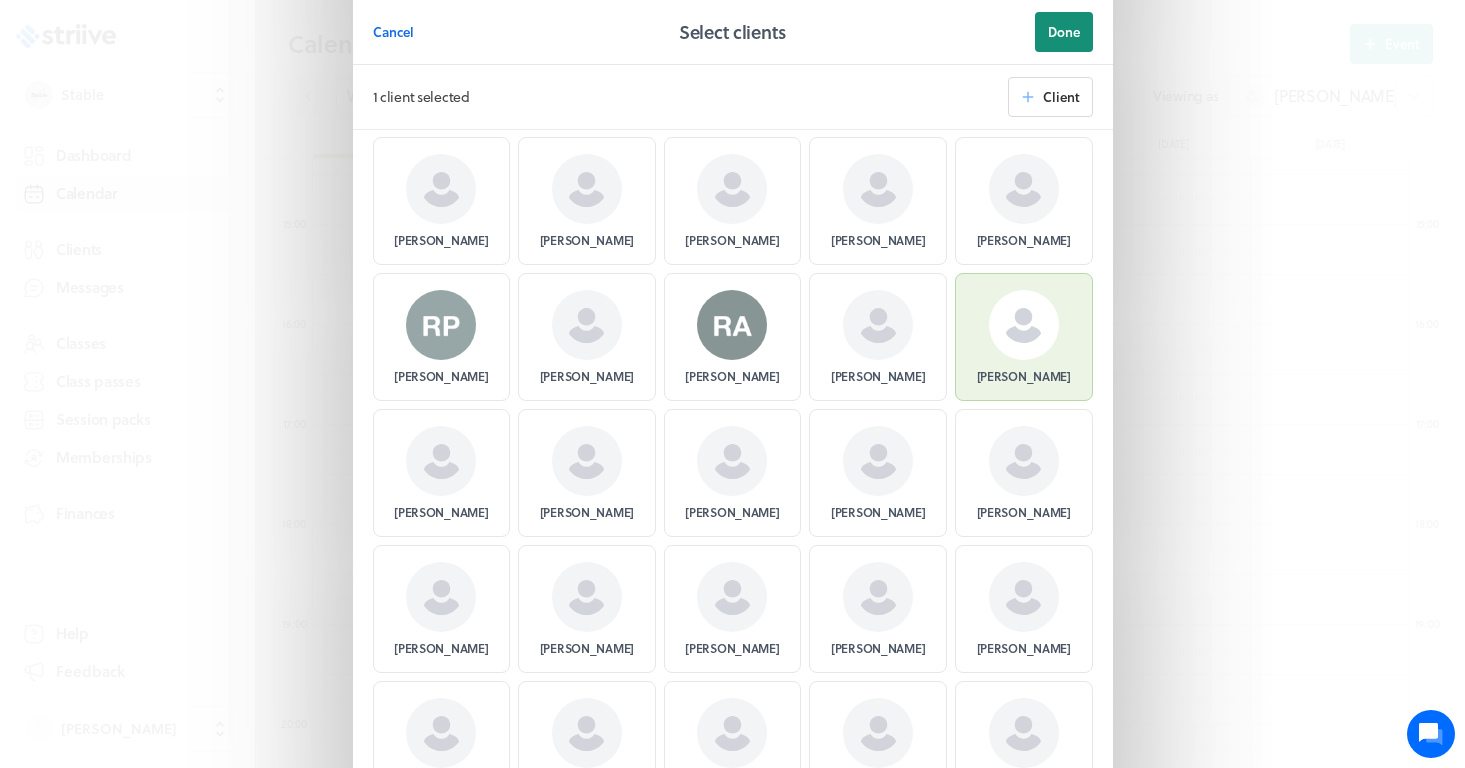 click on "Done" at bounding box center [1064, 32] 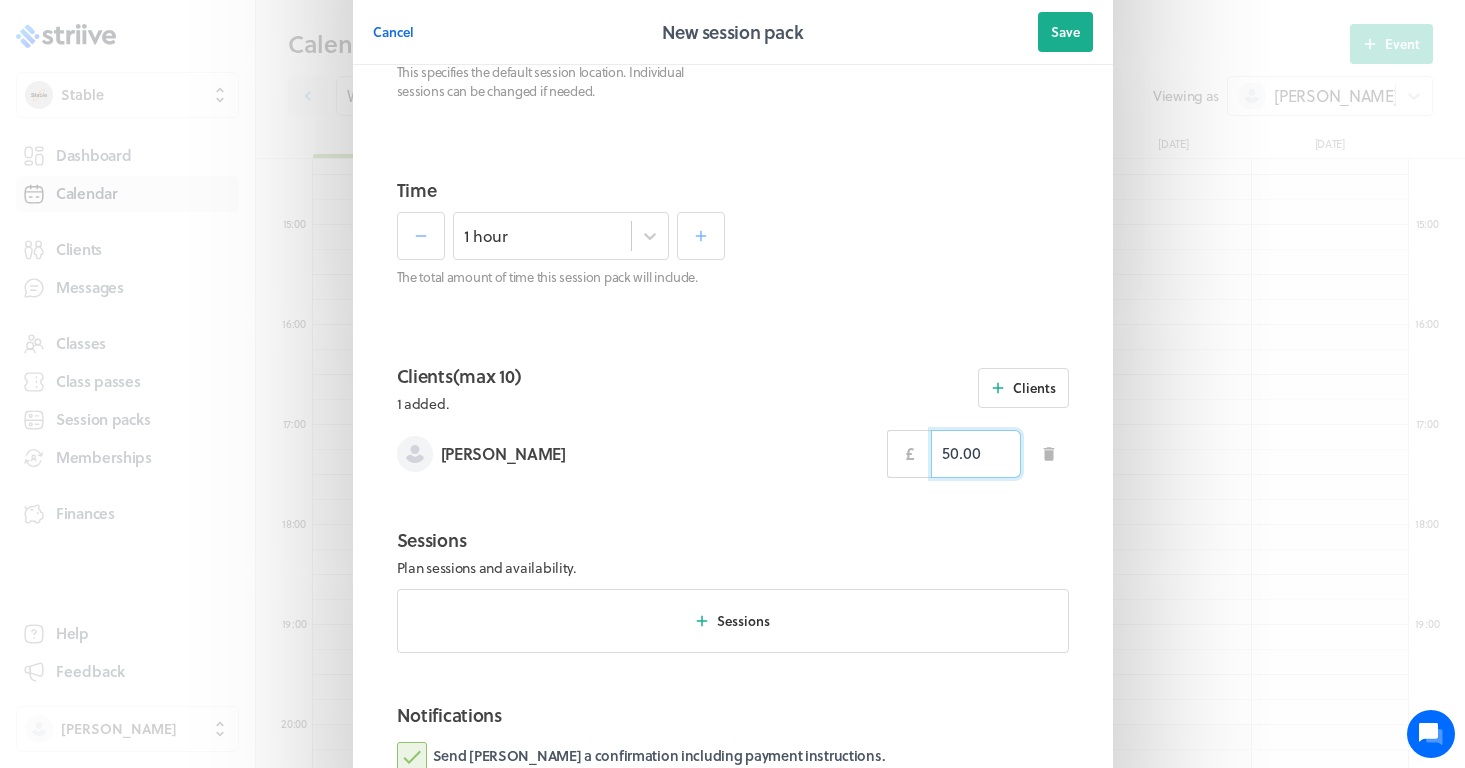 click on "50.00" at bounding box center (976, 454) 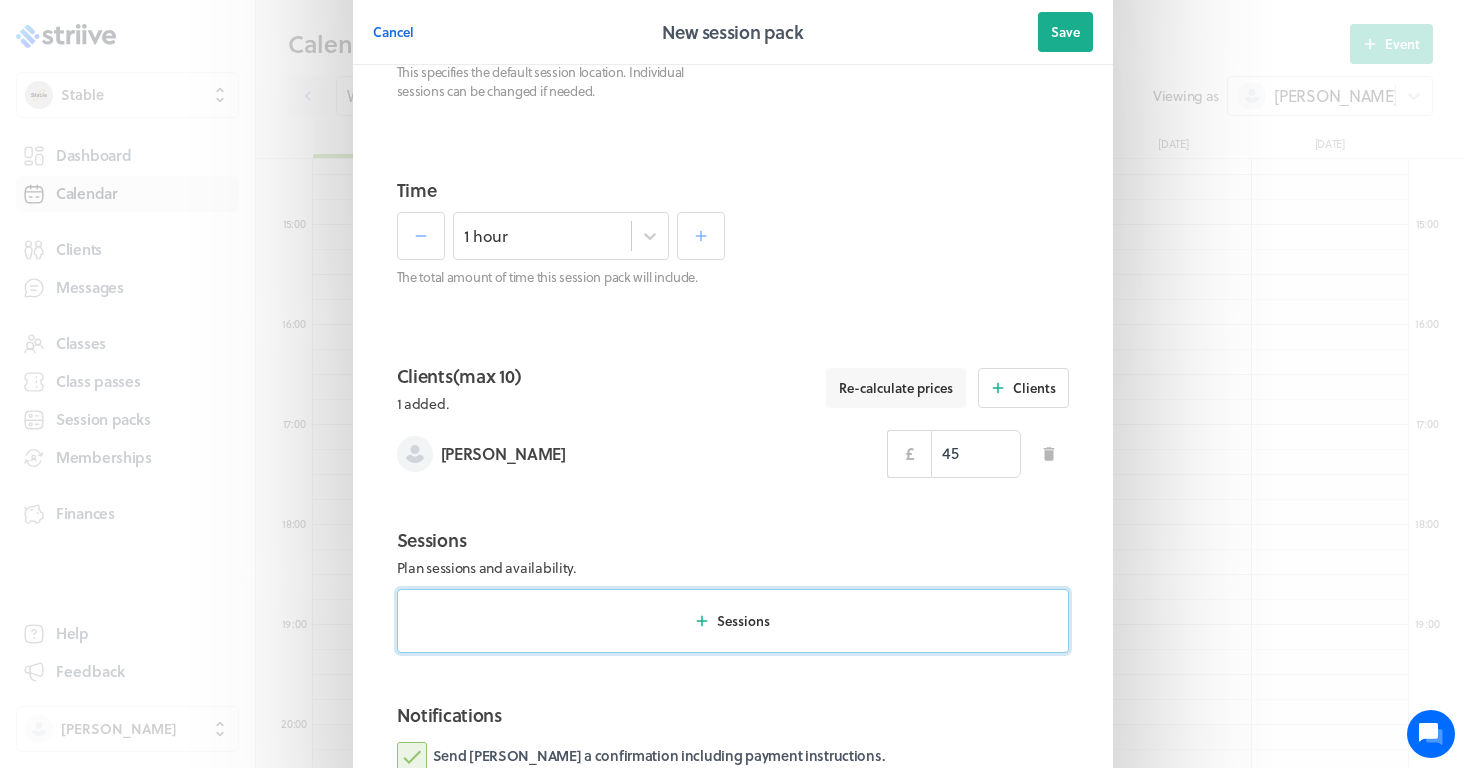 type on "45.00" 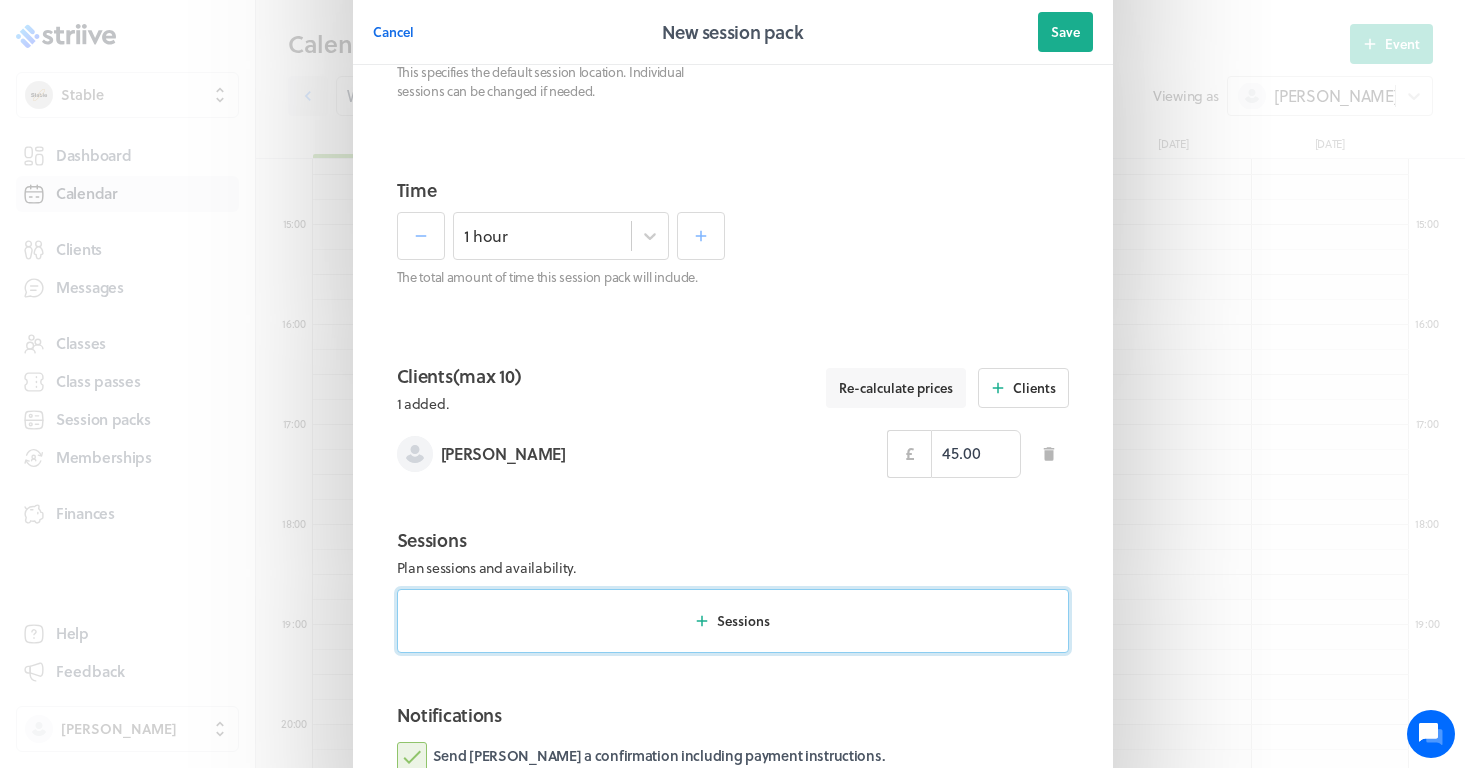 click on "Sessions" at bounding box center [733, 621] 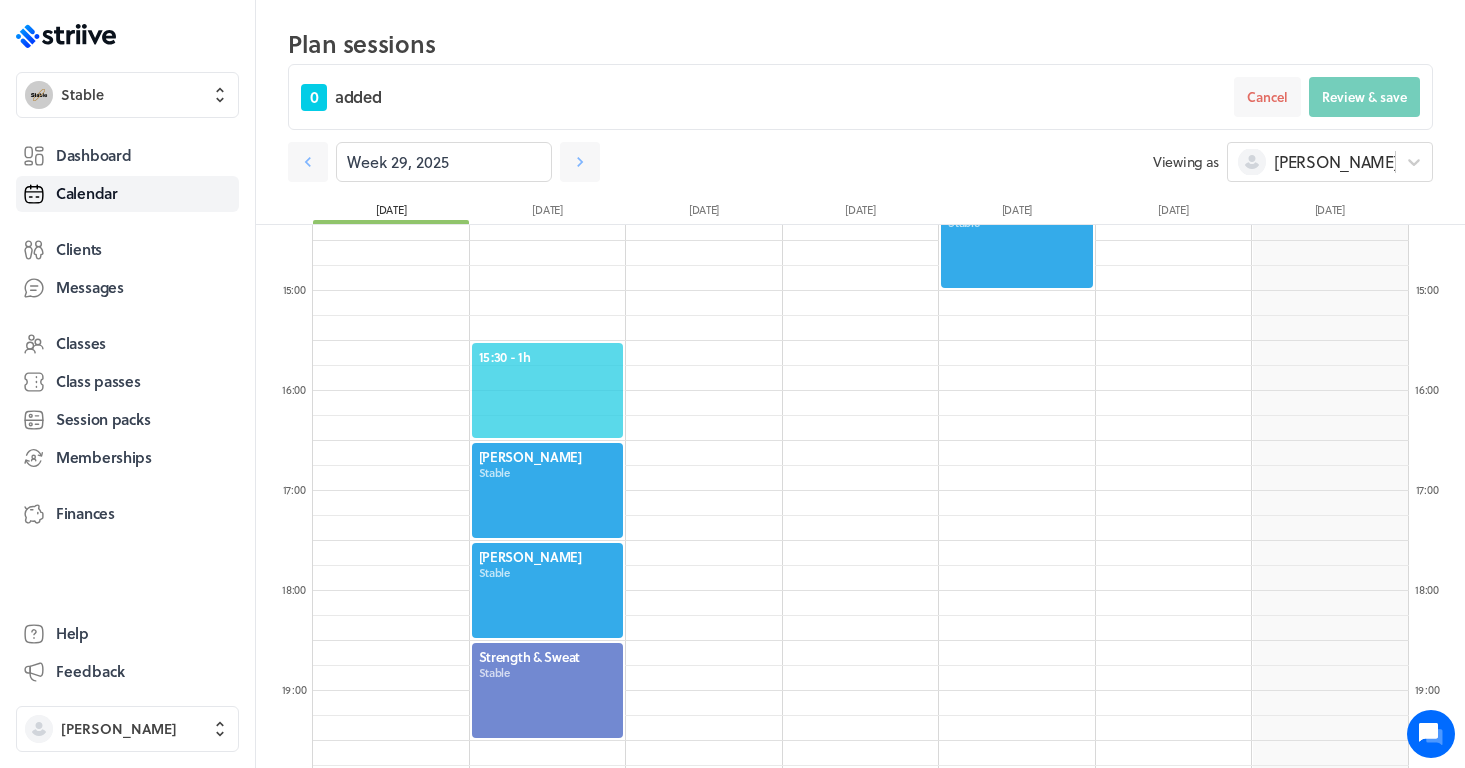 click on "15:30  - 1h" 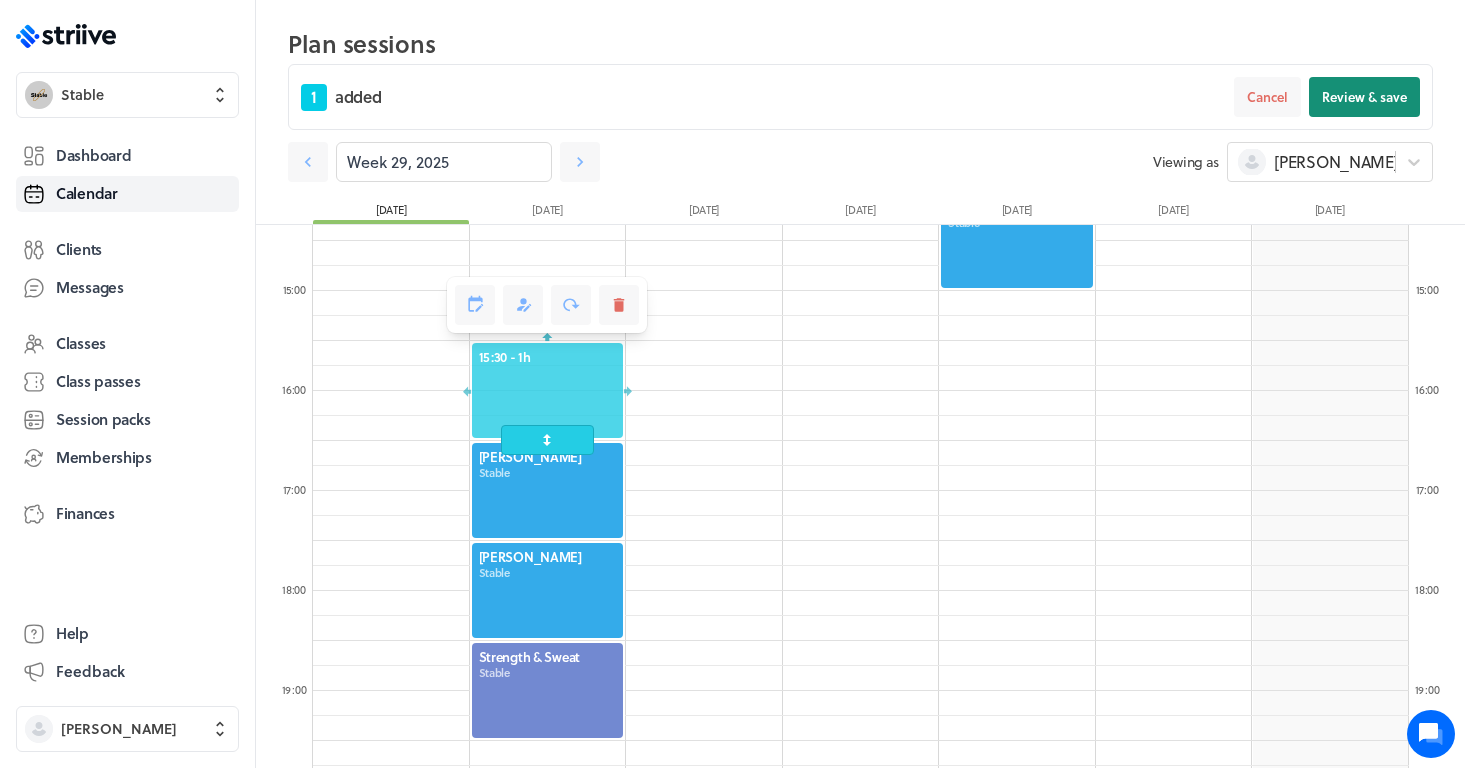 click on "Review & save" at bounding box center (1364, 97) 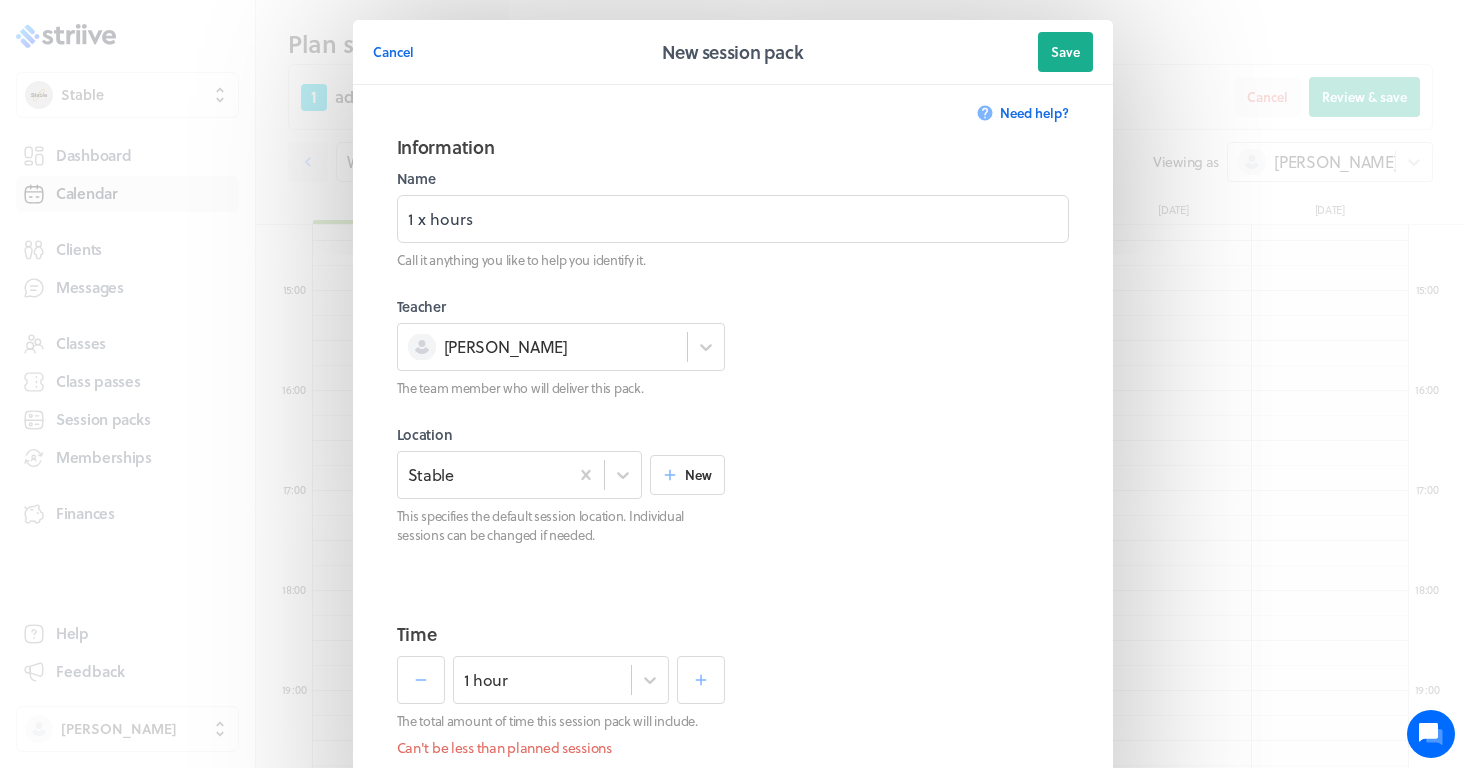 scroll, scrollTop: 764, scrollLeft: 0, axis: vertical 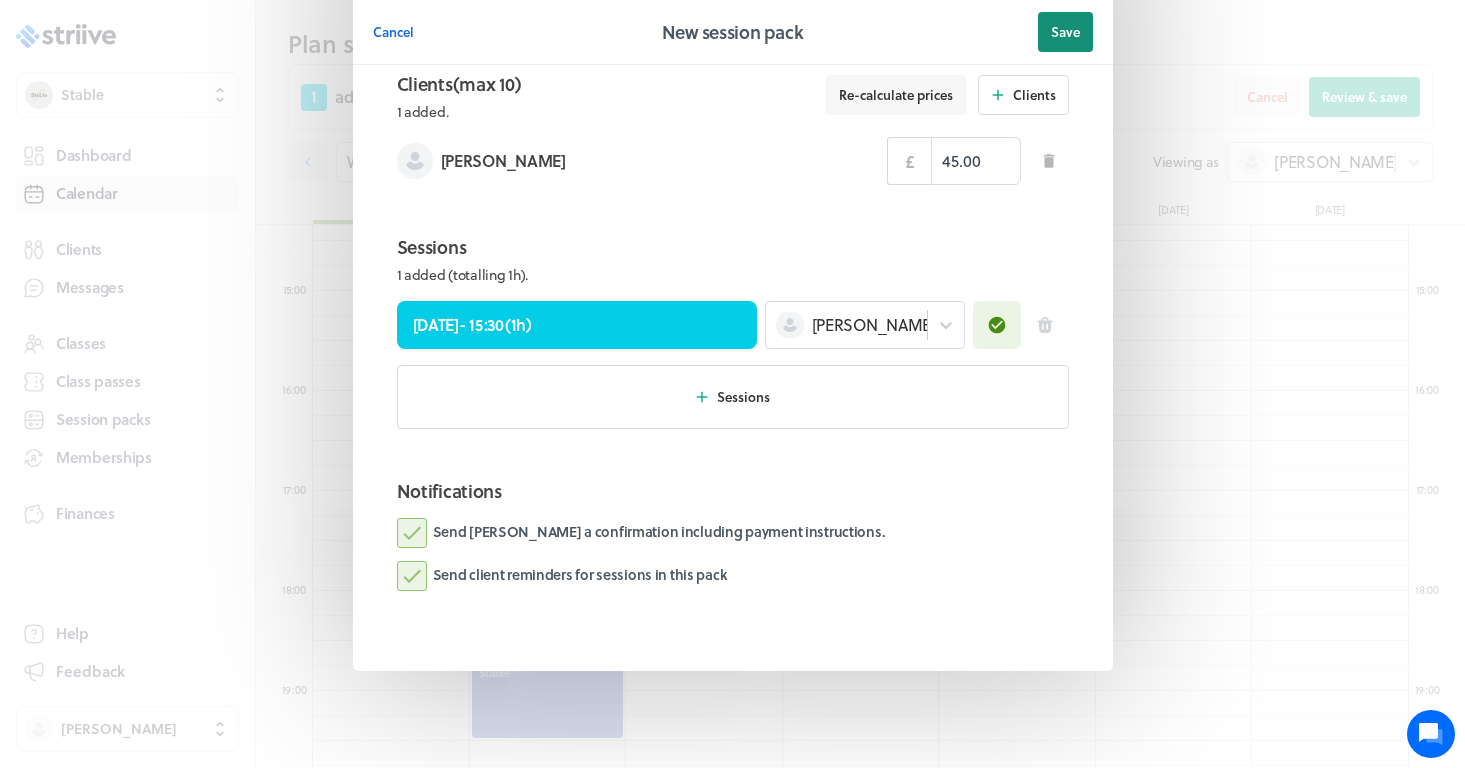 click on "Save" at bounding box center [1065, 32] 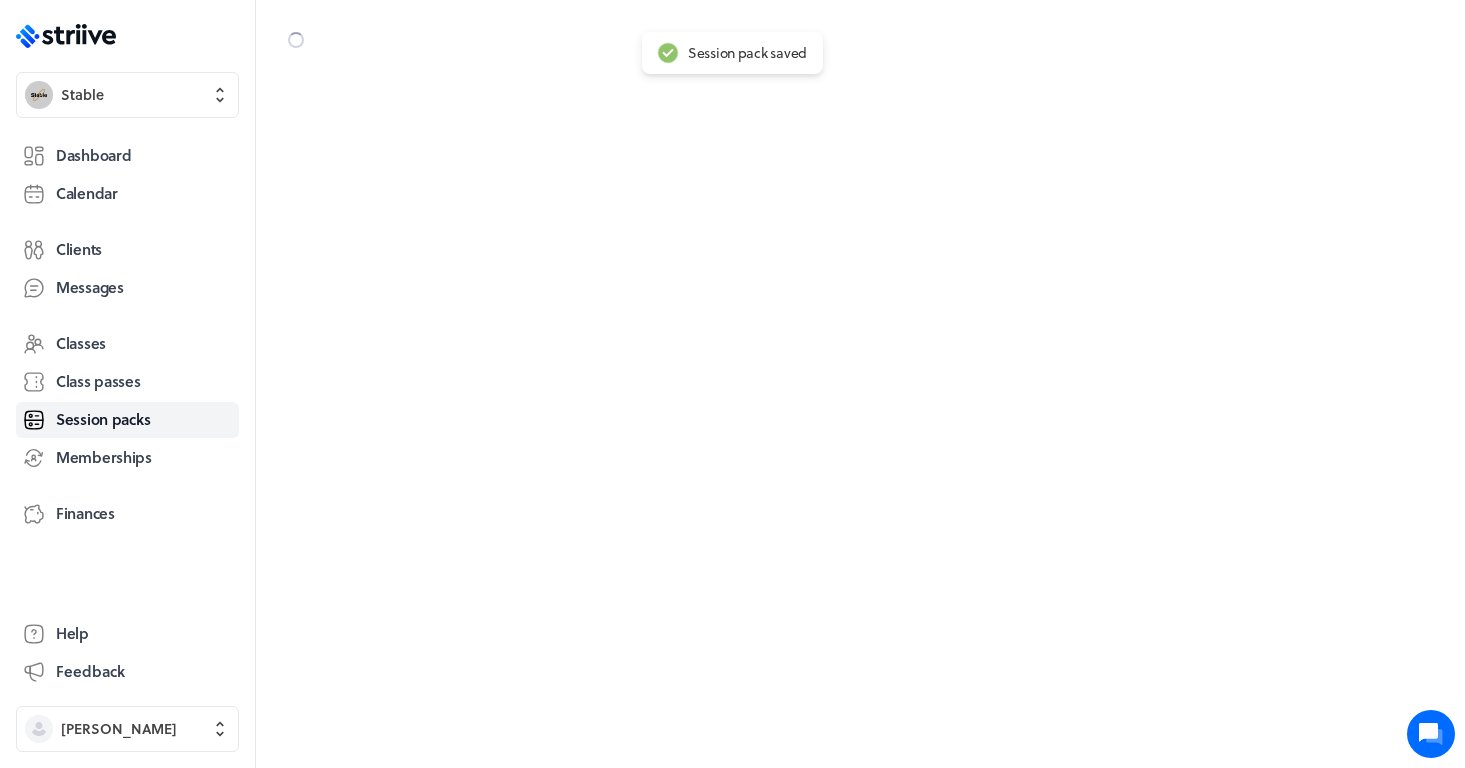 scroll, scrollTop: 0, scrollLeft: 0, axis: both 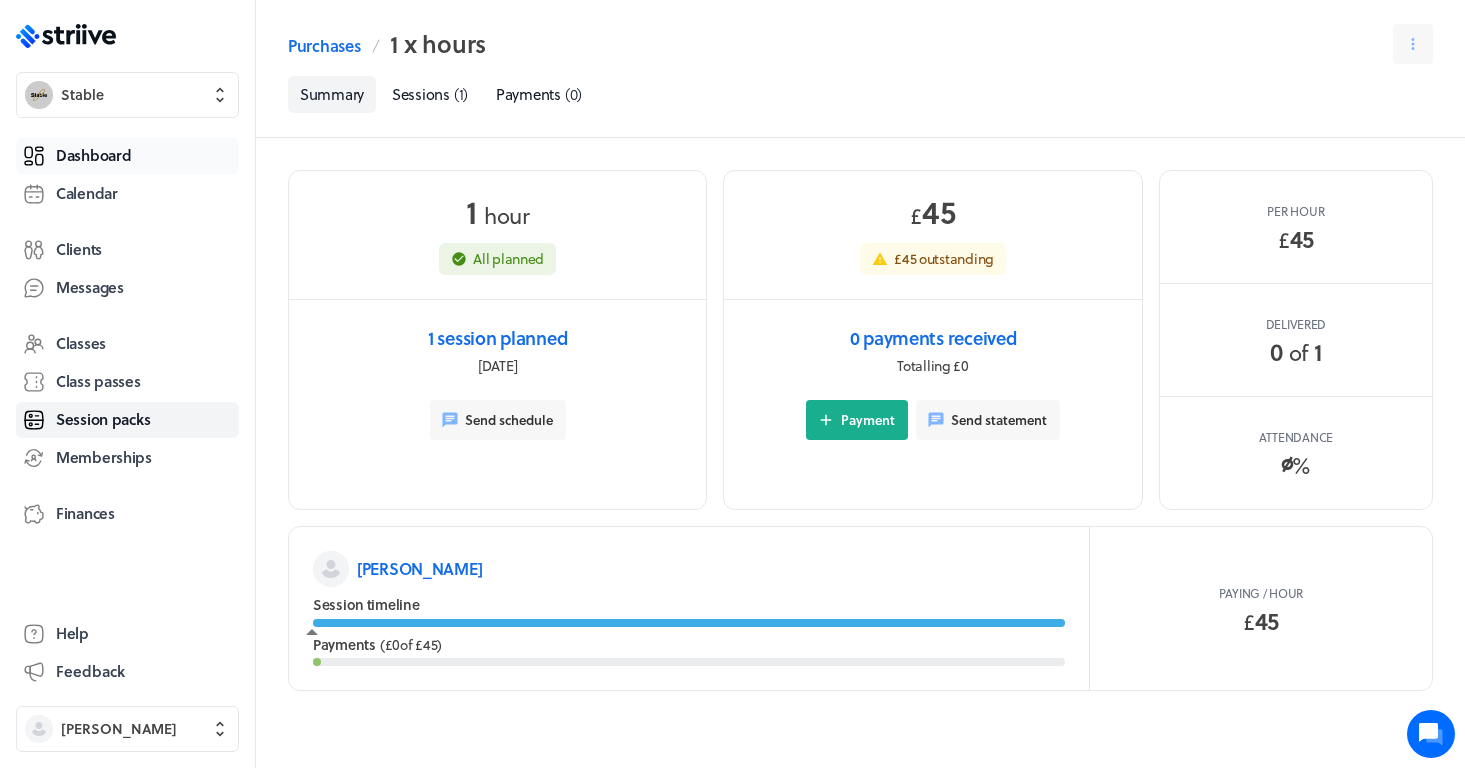 click on "Dashboard" at bounding box center (127, 156) 